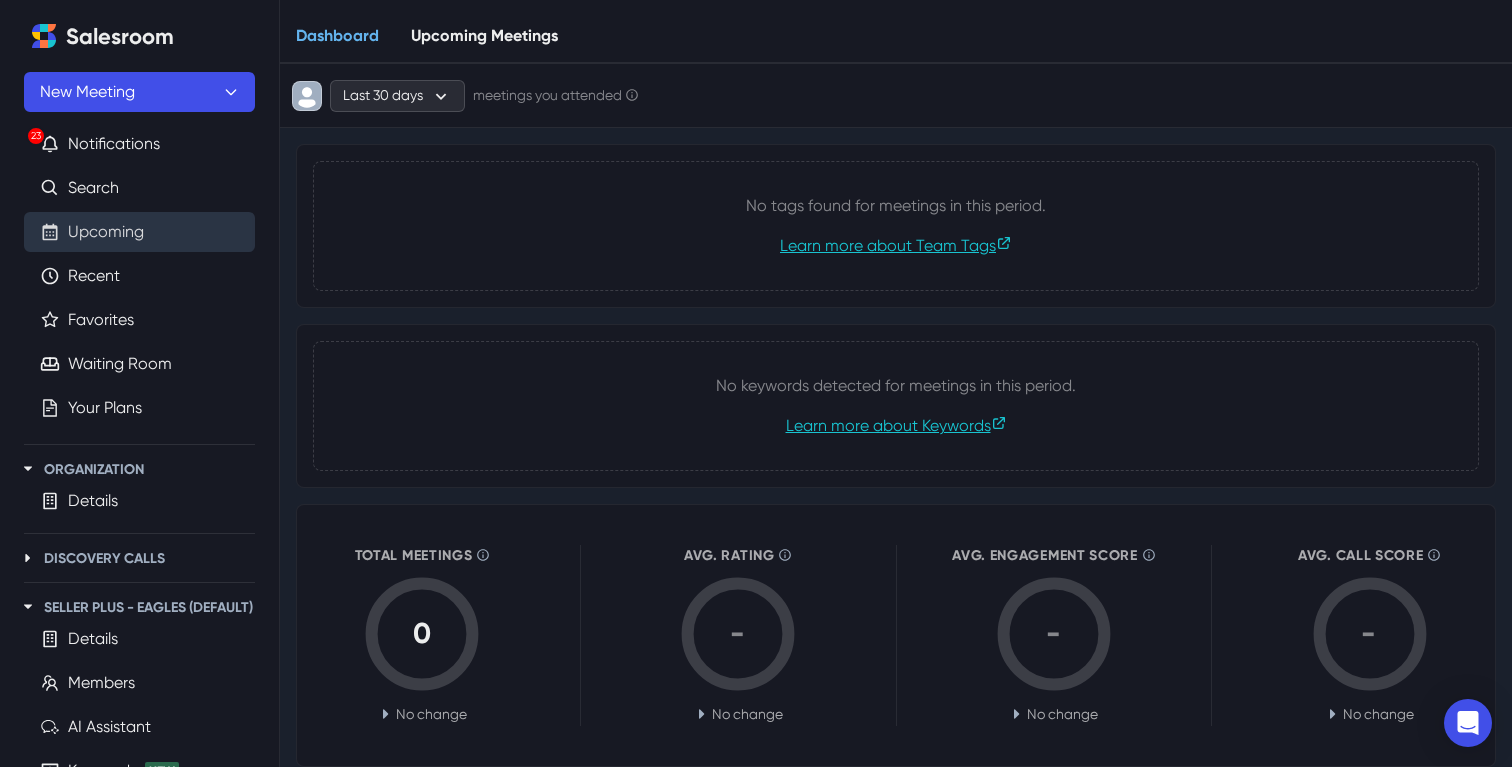 scroll, scrollTop: 0, scrollLeft: 0, axis: both 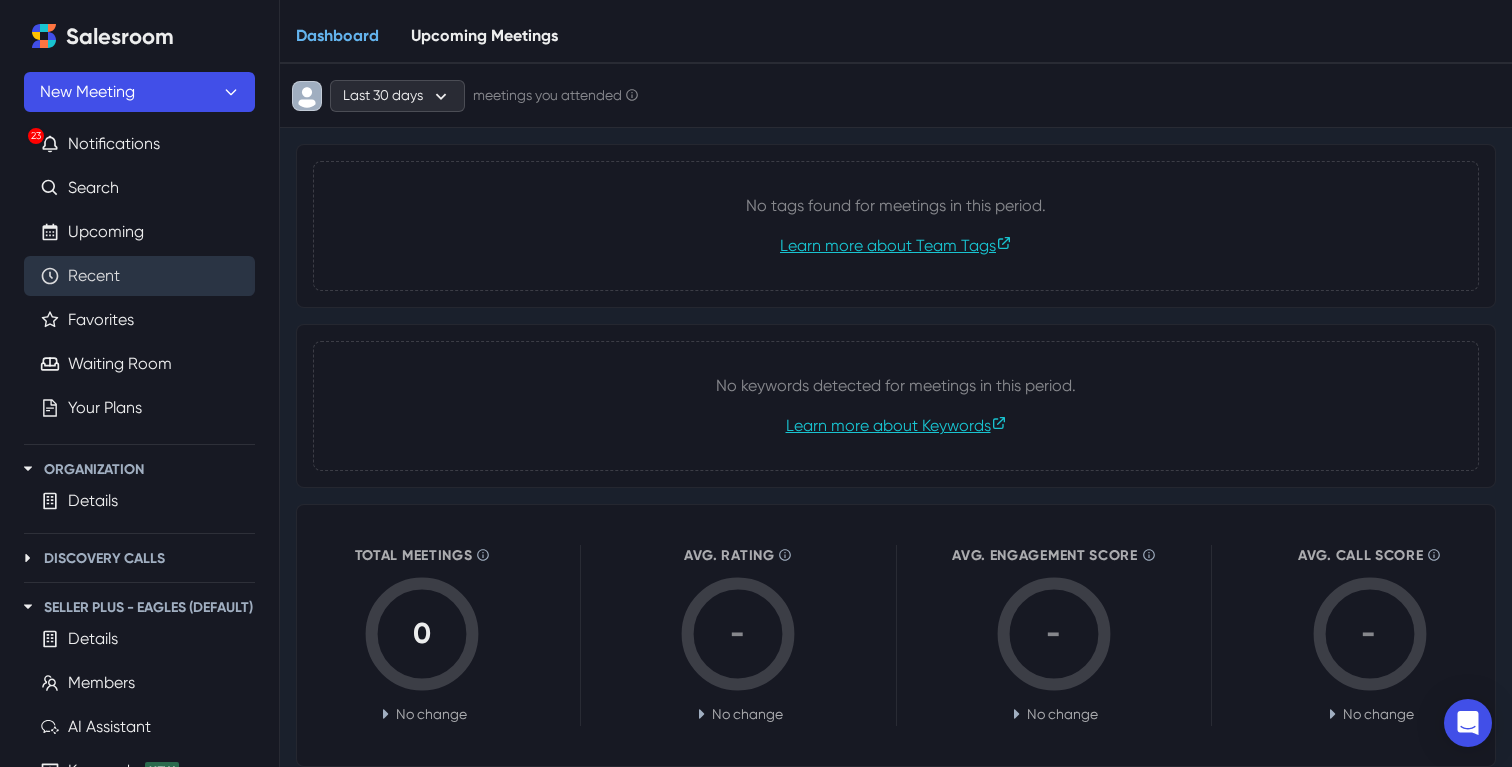 click on "Recent" at bounding box center [94, 276] 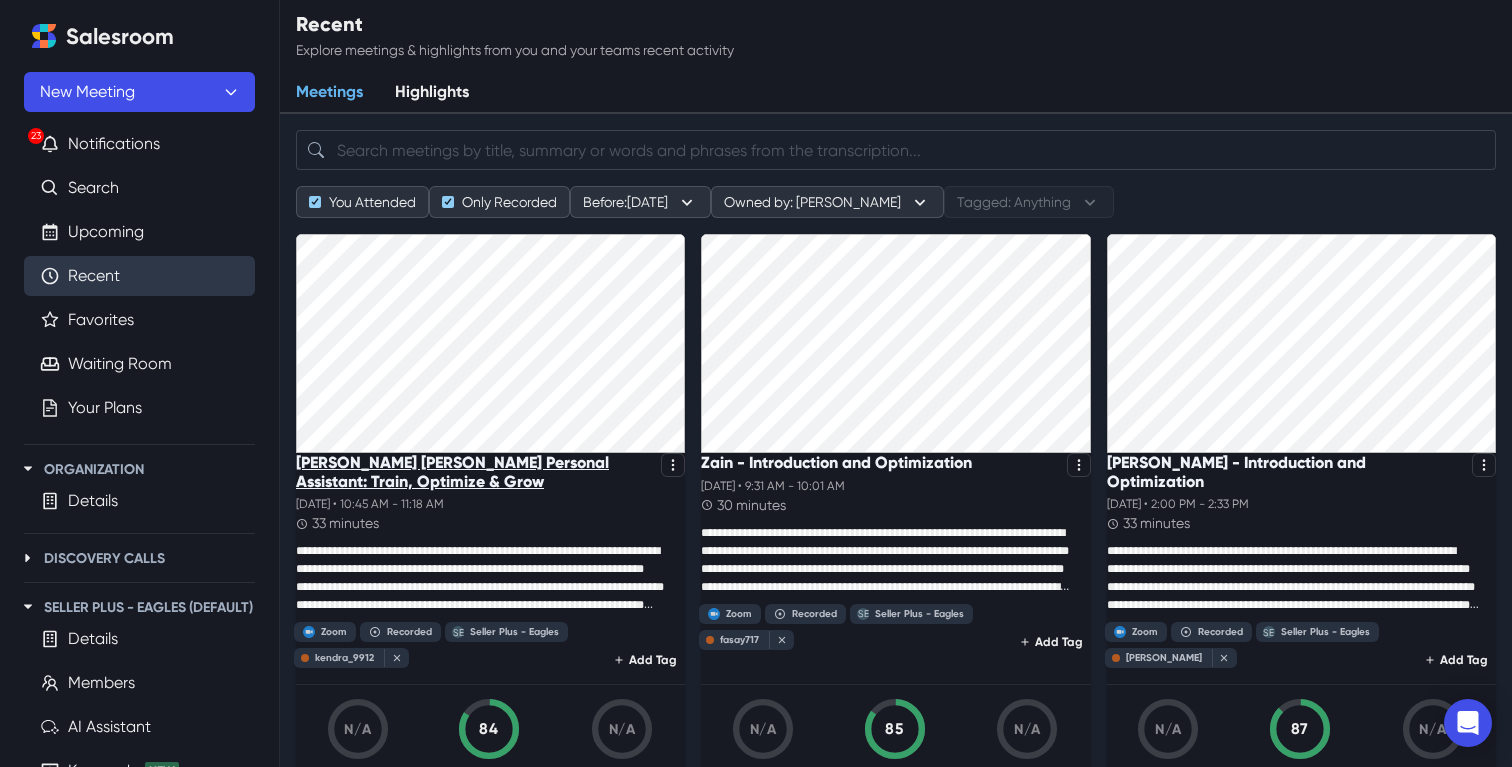 click on "[PERSON_NAME] [PERSON_NAME] Personal Assistant: Train, Optimize & Grow" at bounding box center (474, 472) 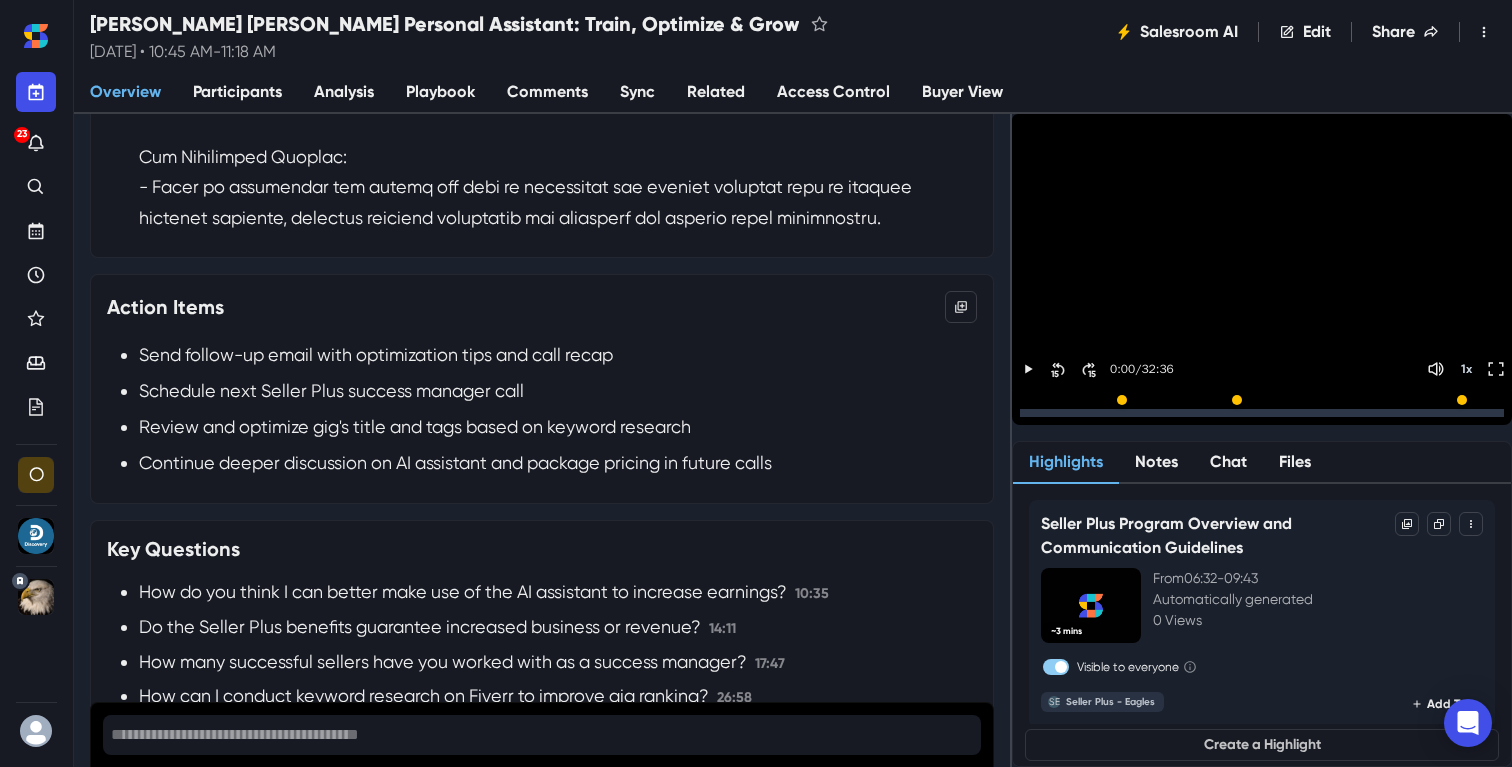 scroll, scrollTop: 1048, scrollLeft: 0, axis: vertical 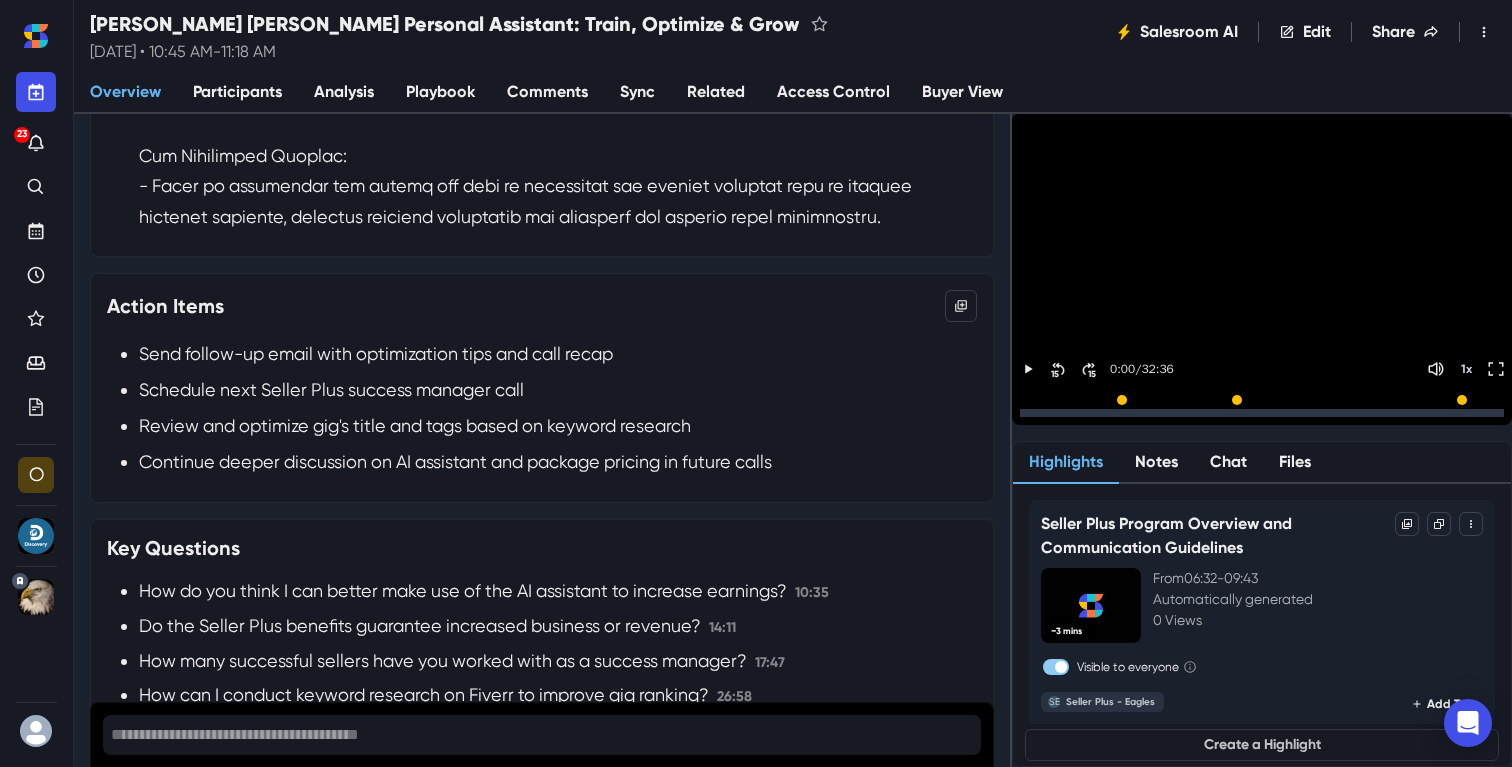 click on "Sync" at bounding box center [637, 93] 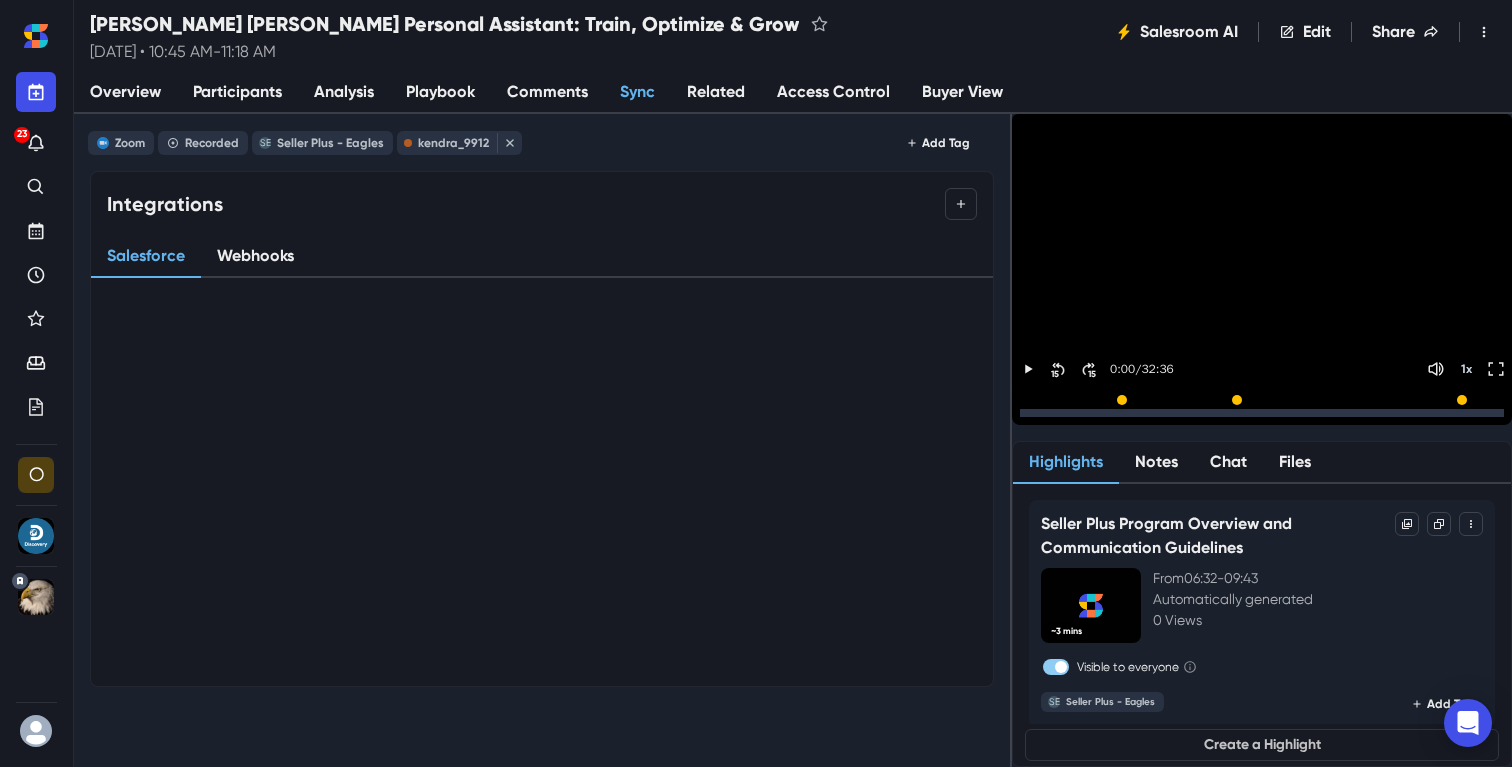 scroll, scrollTop: 0, scrollLeft: 0, axis: both 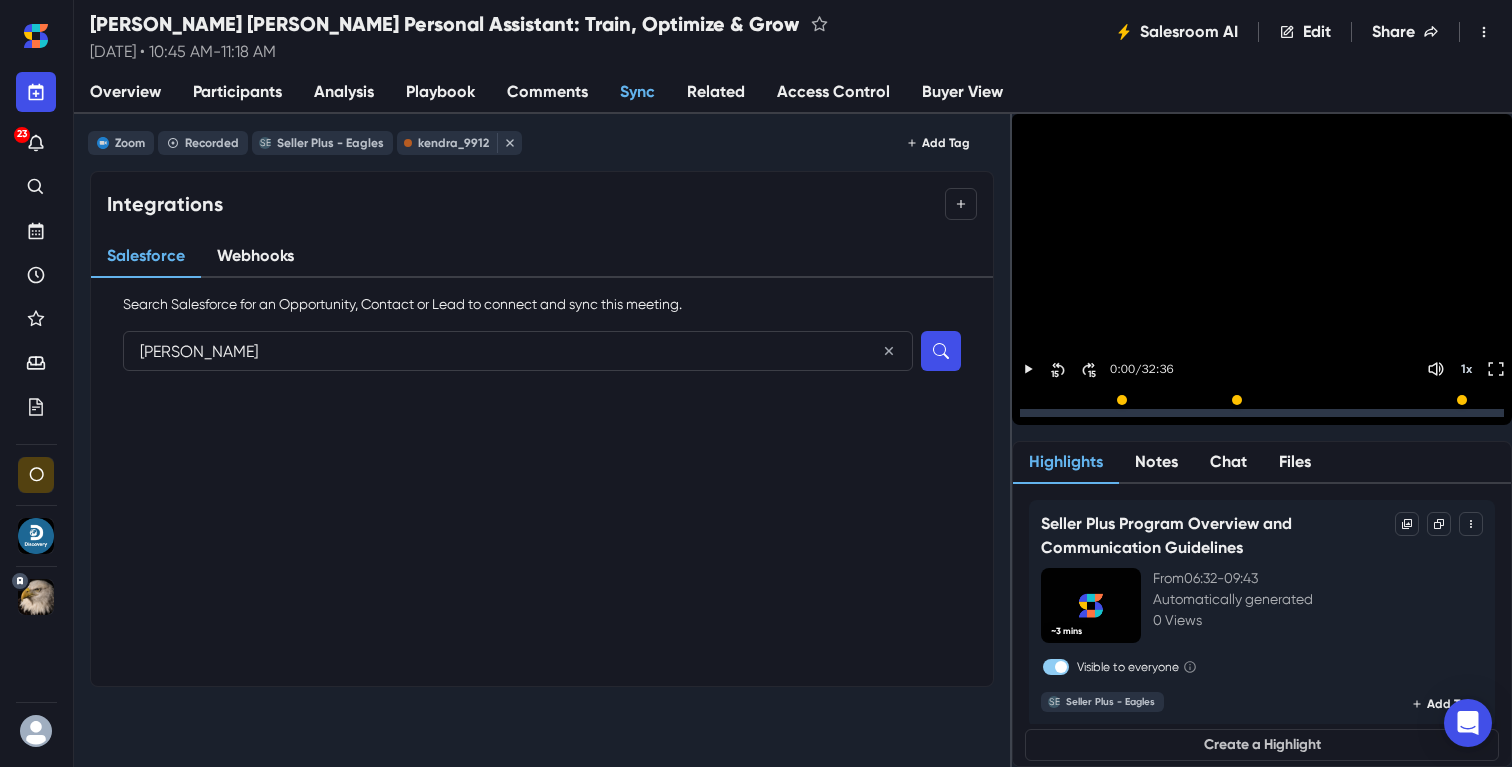 type on "[PERSON_NAME]" 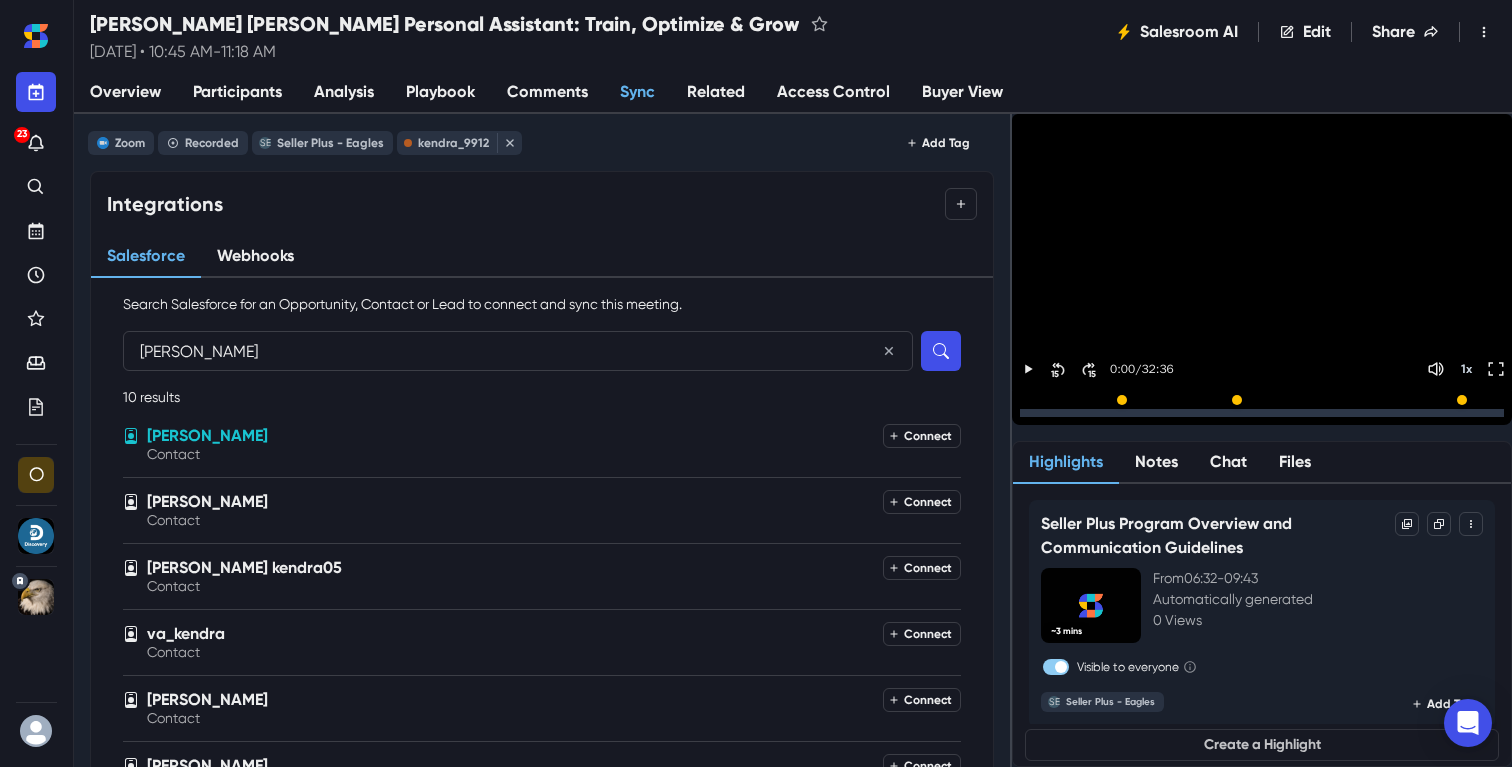 click on "[PERSON_NAME]" at bounding box center (513, 436) 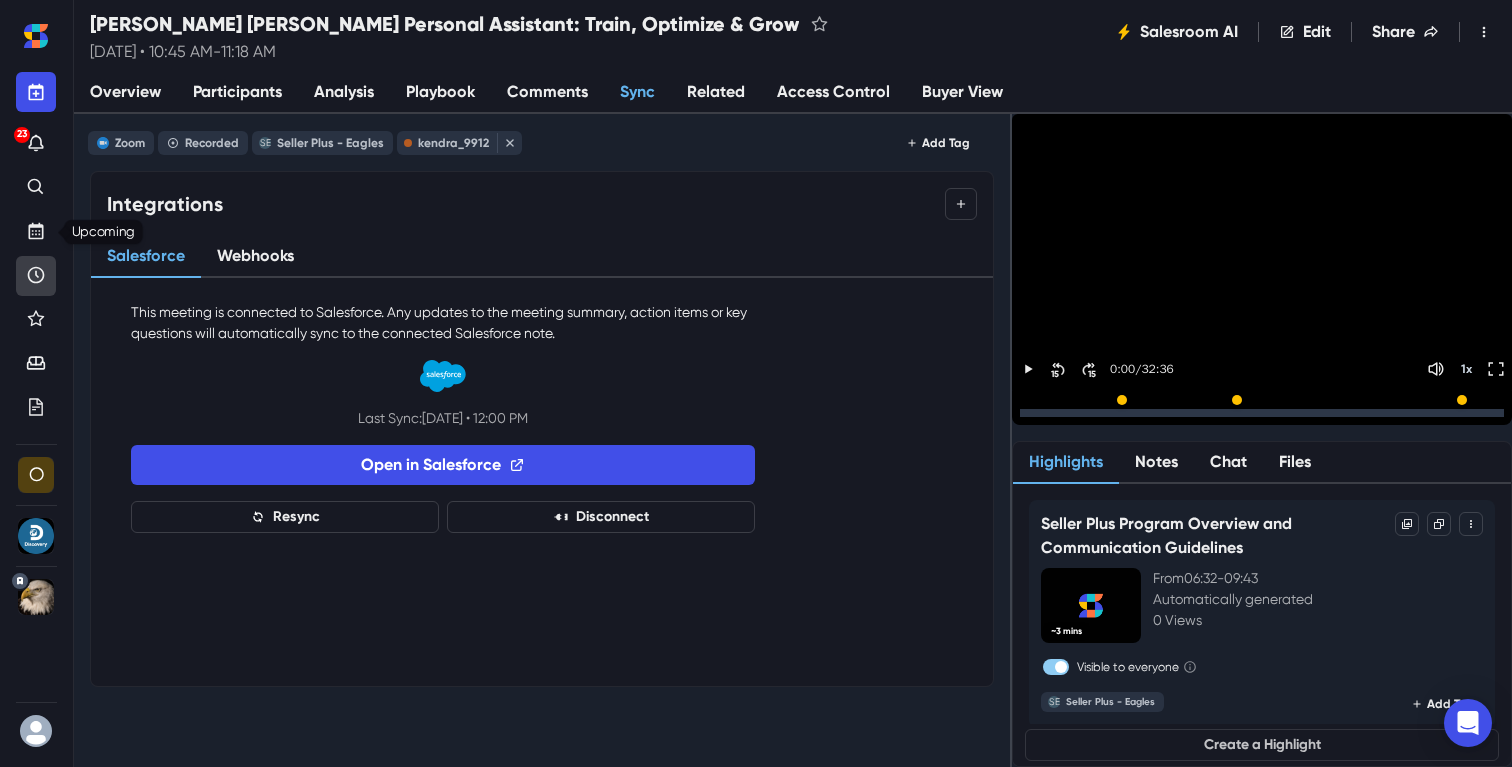 click 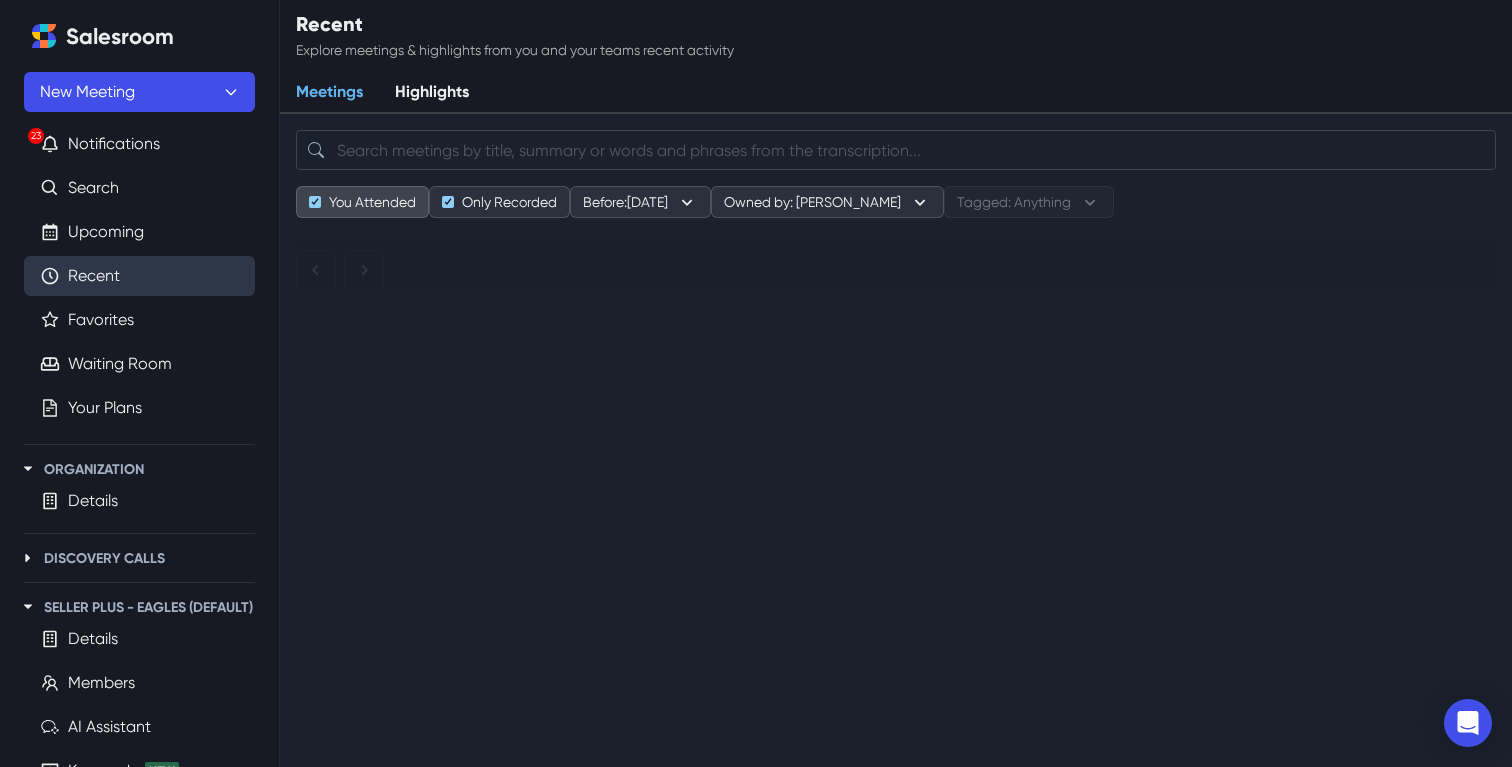 click on "You Attended" at bounding box center [362, 202] 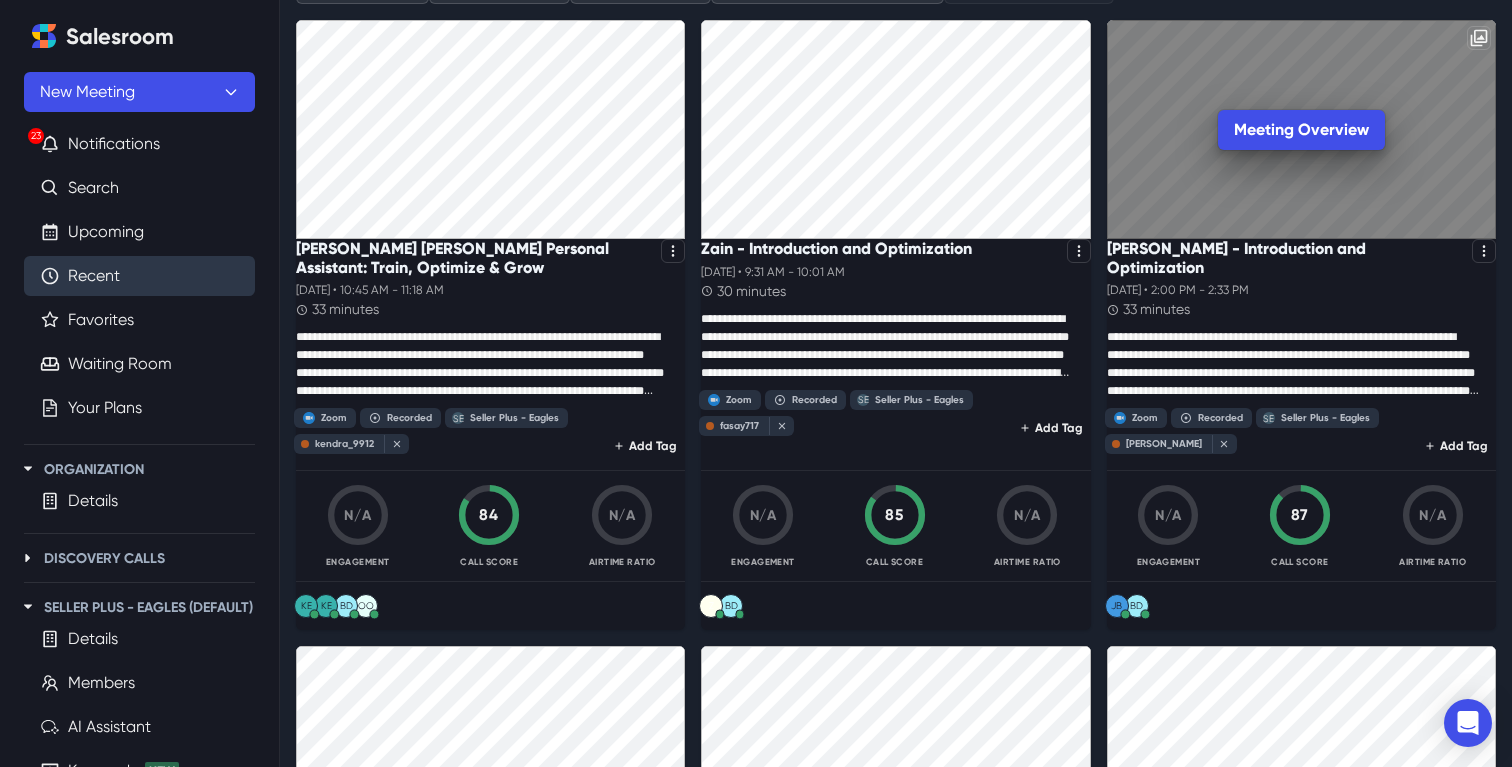 scroll, scrollTop: 229, scrollLeft: 0, axis: vertical 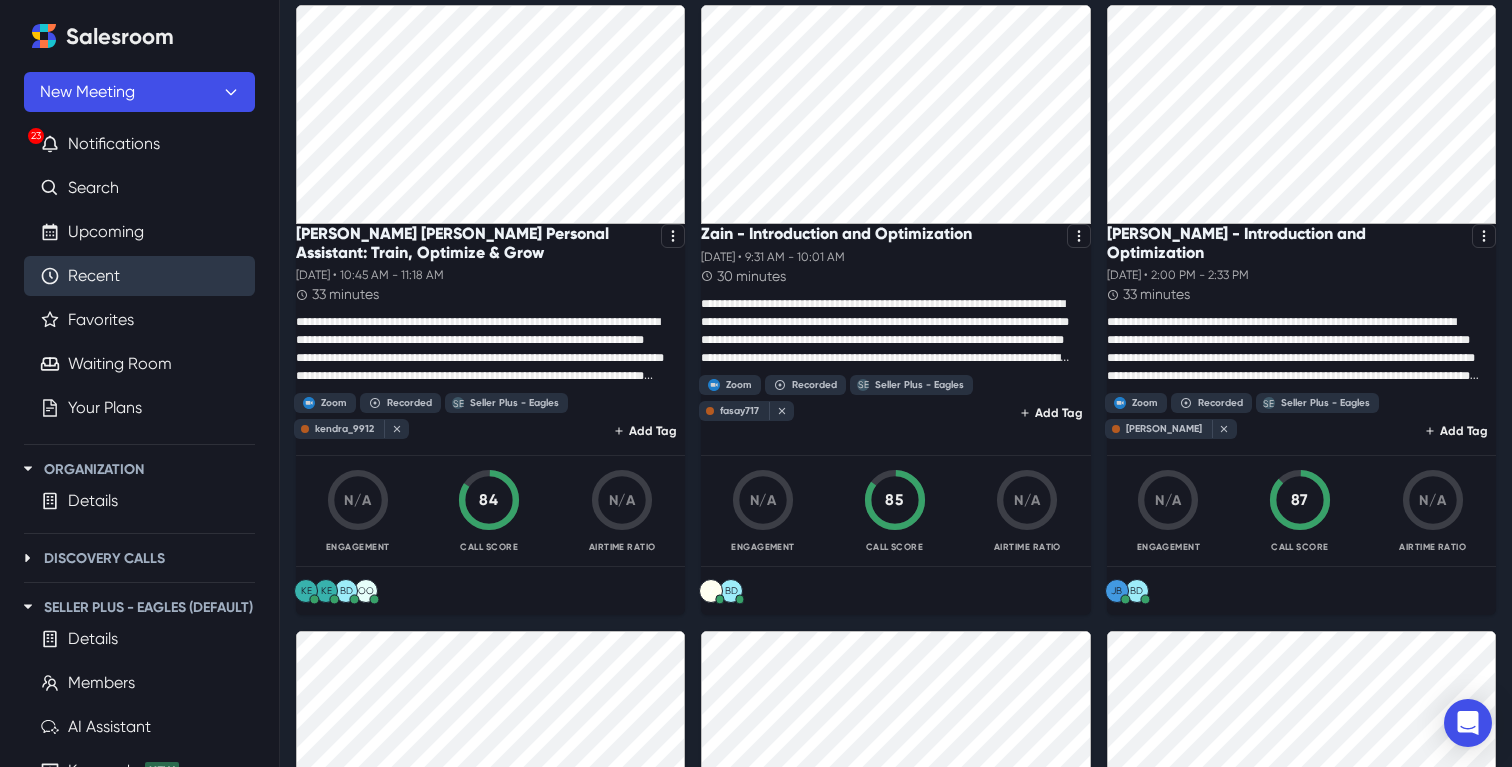 click on "[PERSON_NAME] - Introduction and Optimization" at bounding box center (1301, 245) 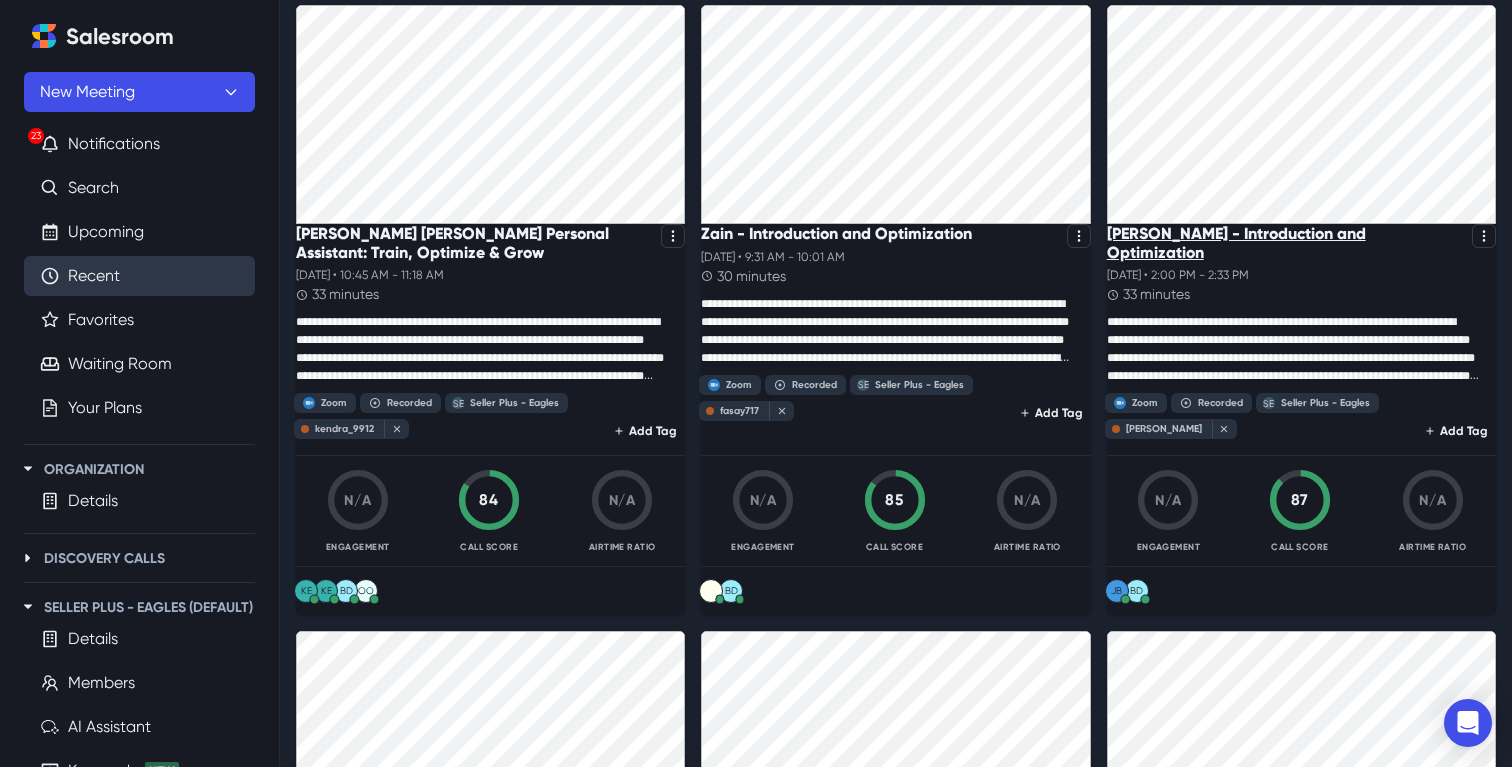 click on "[PERSON_NAME] - Introduction and Optimization" at bounding box center (1285, 243) 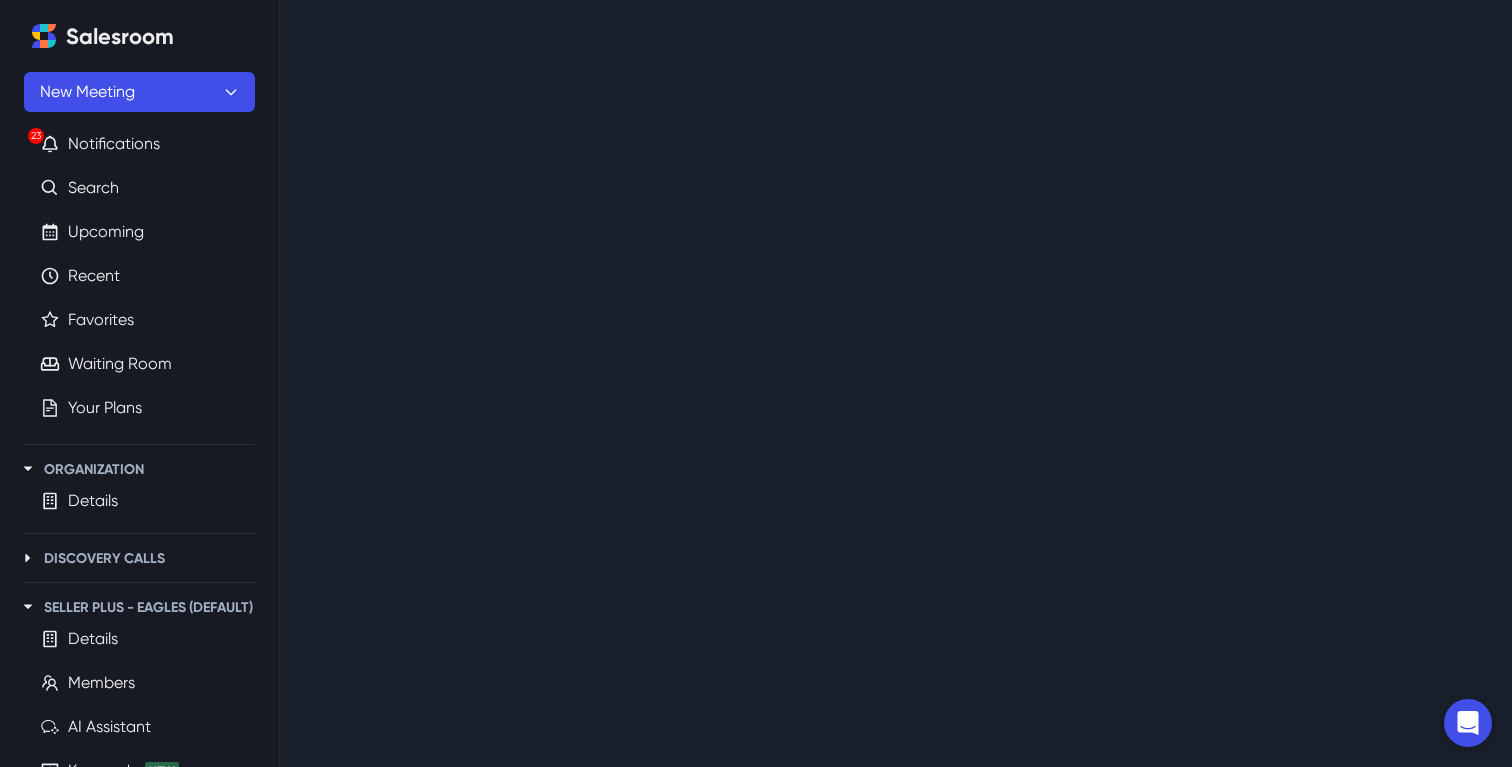 scroll, scrollTop: 0, scrollLeft: 0, axis: both 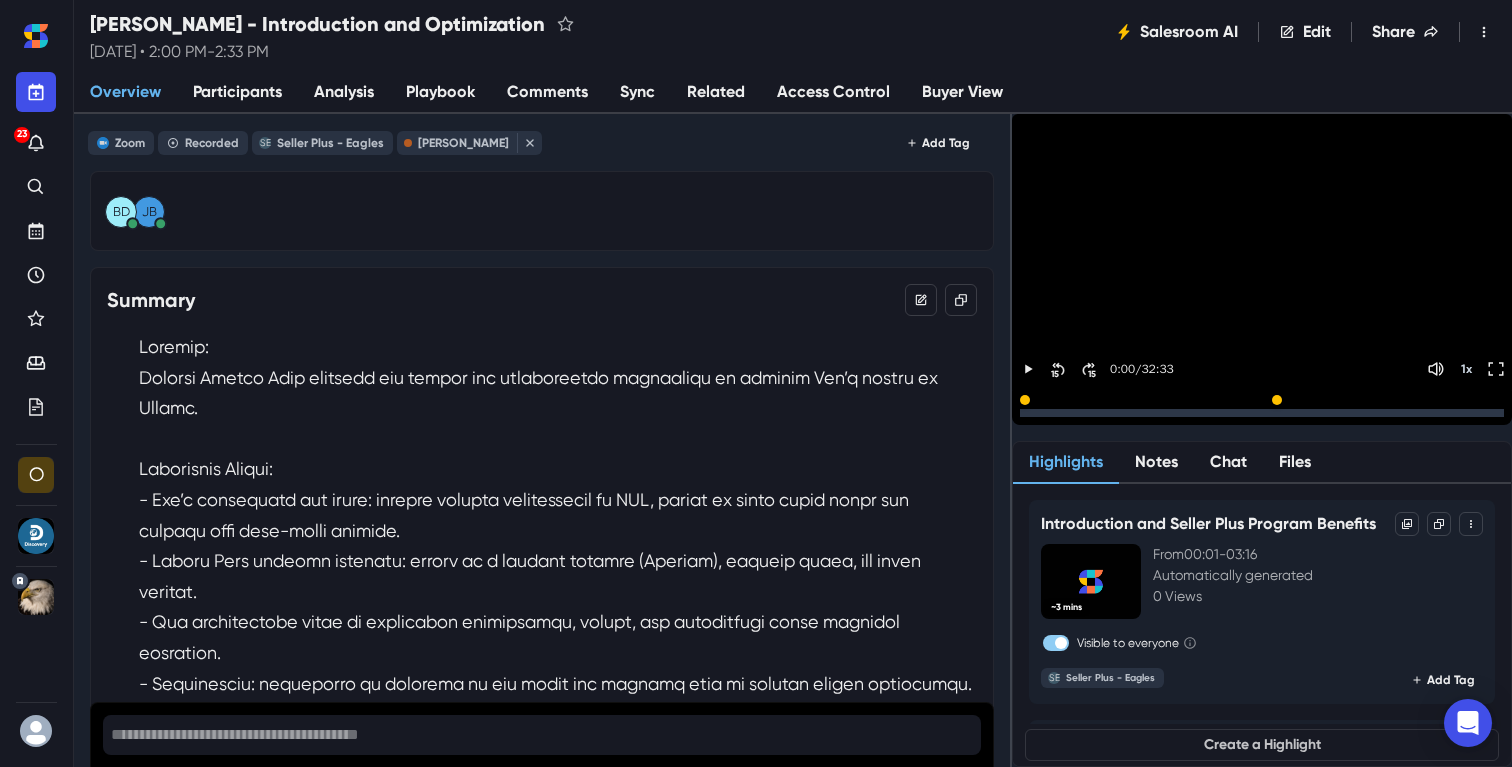click on "Sync" at bounding box center [637, 93] 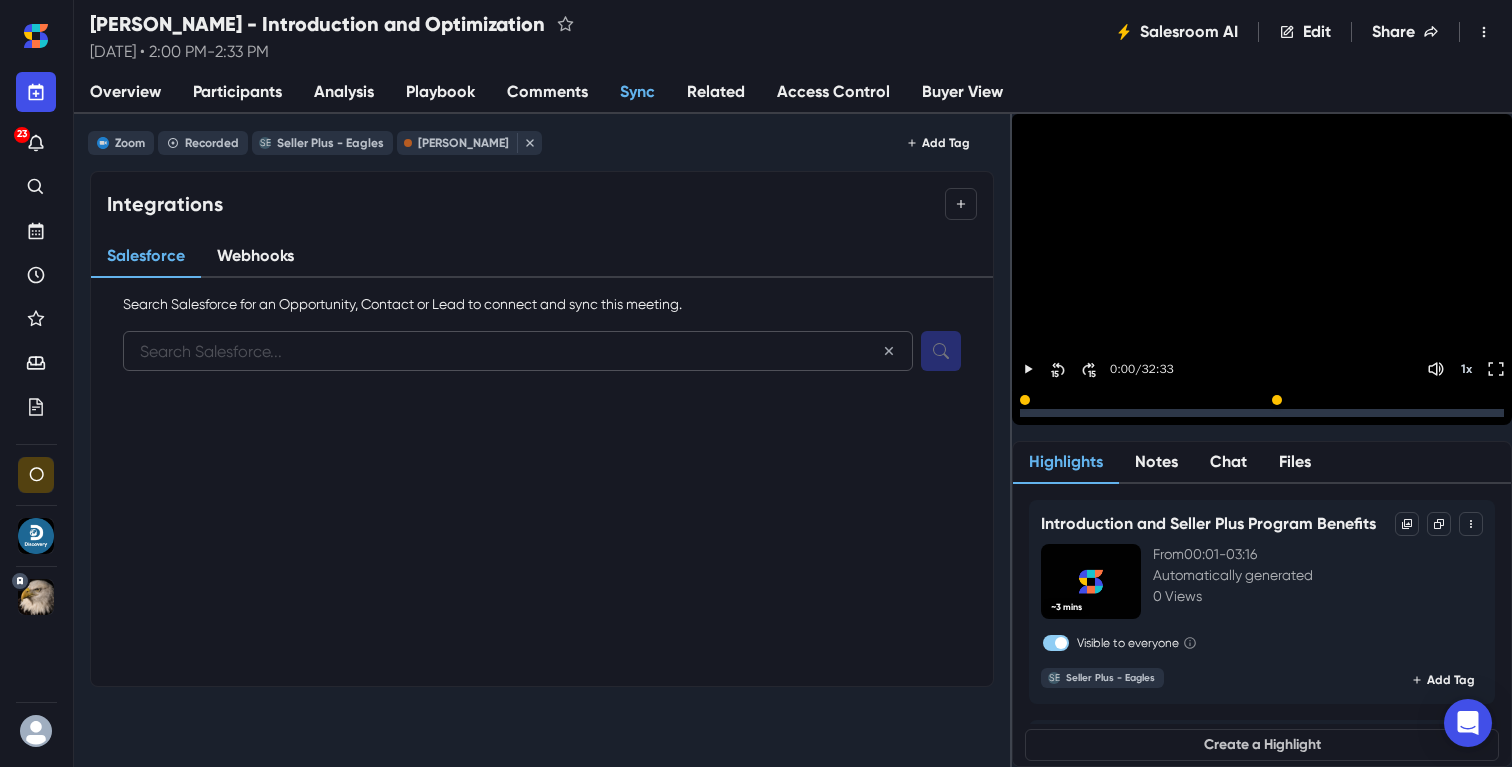 click at bounding box center (518, 351) 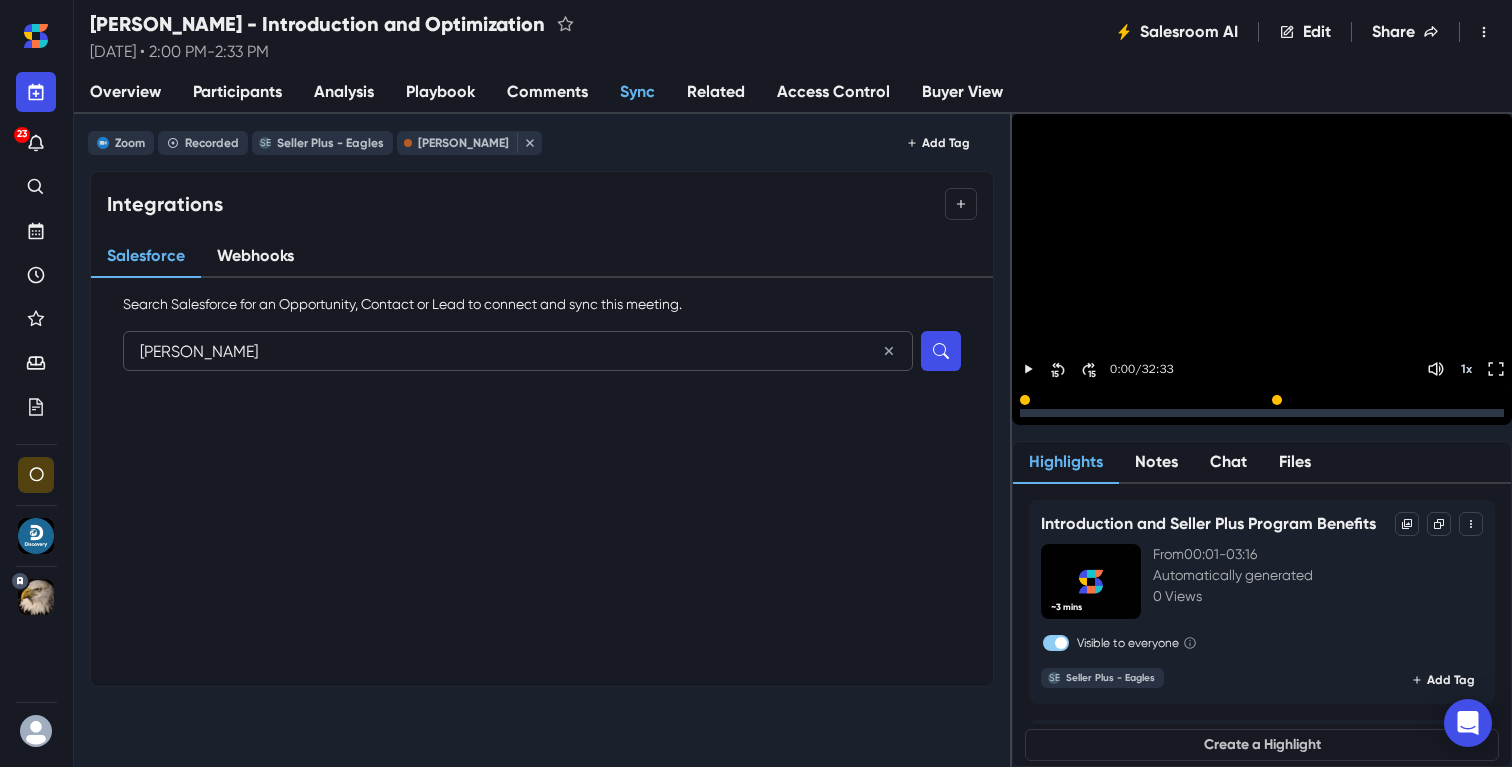 type on "[PERSON_NAME]" 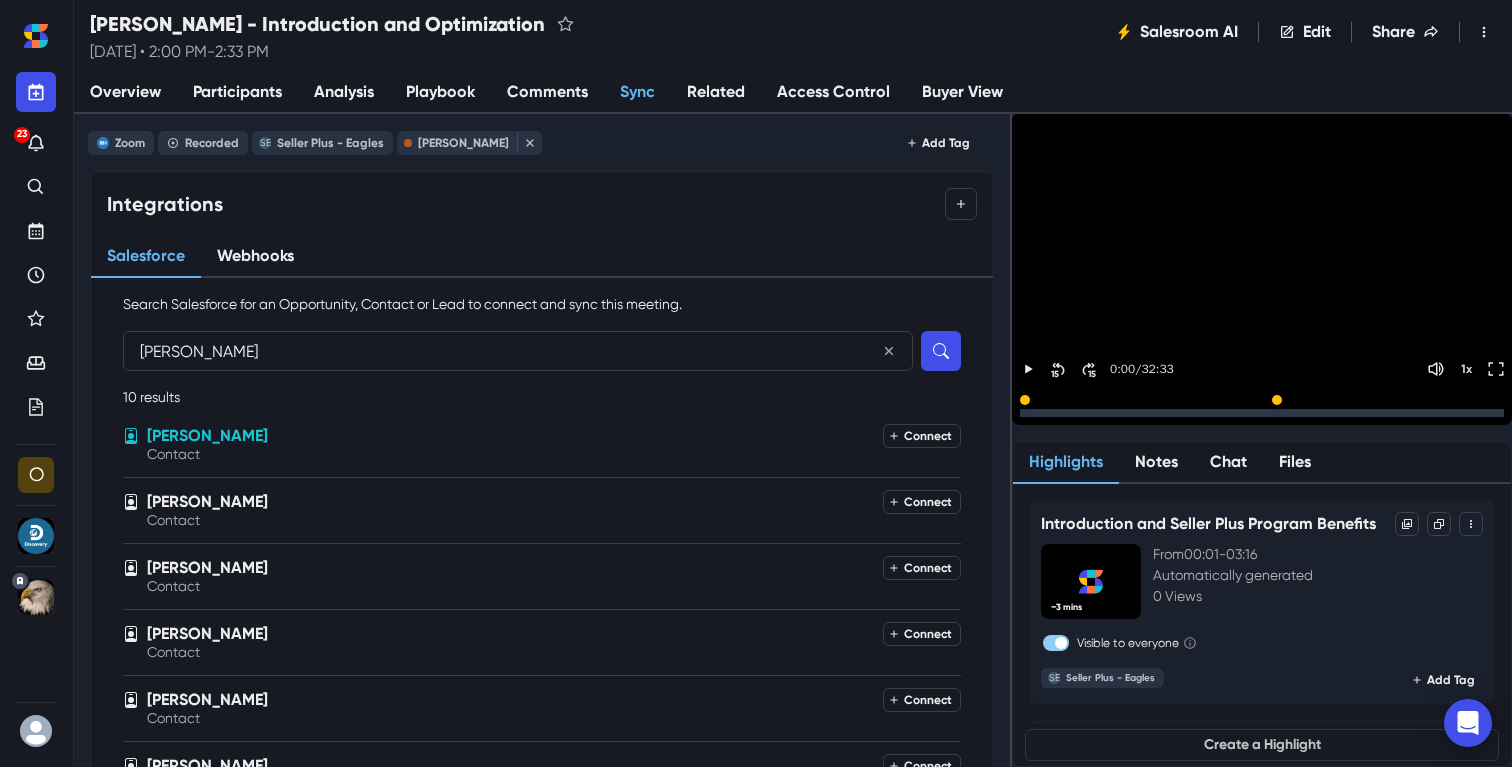 click on "[PERSON_NAME]" at bounding box center [513, 436] 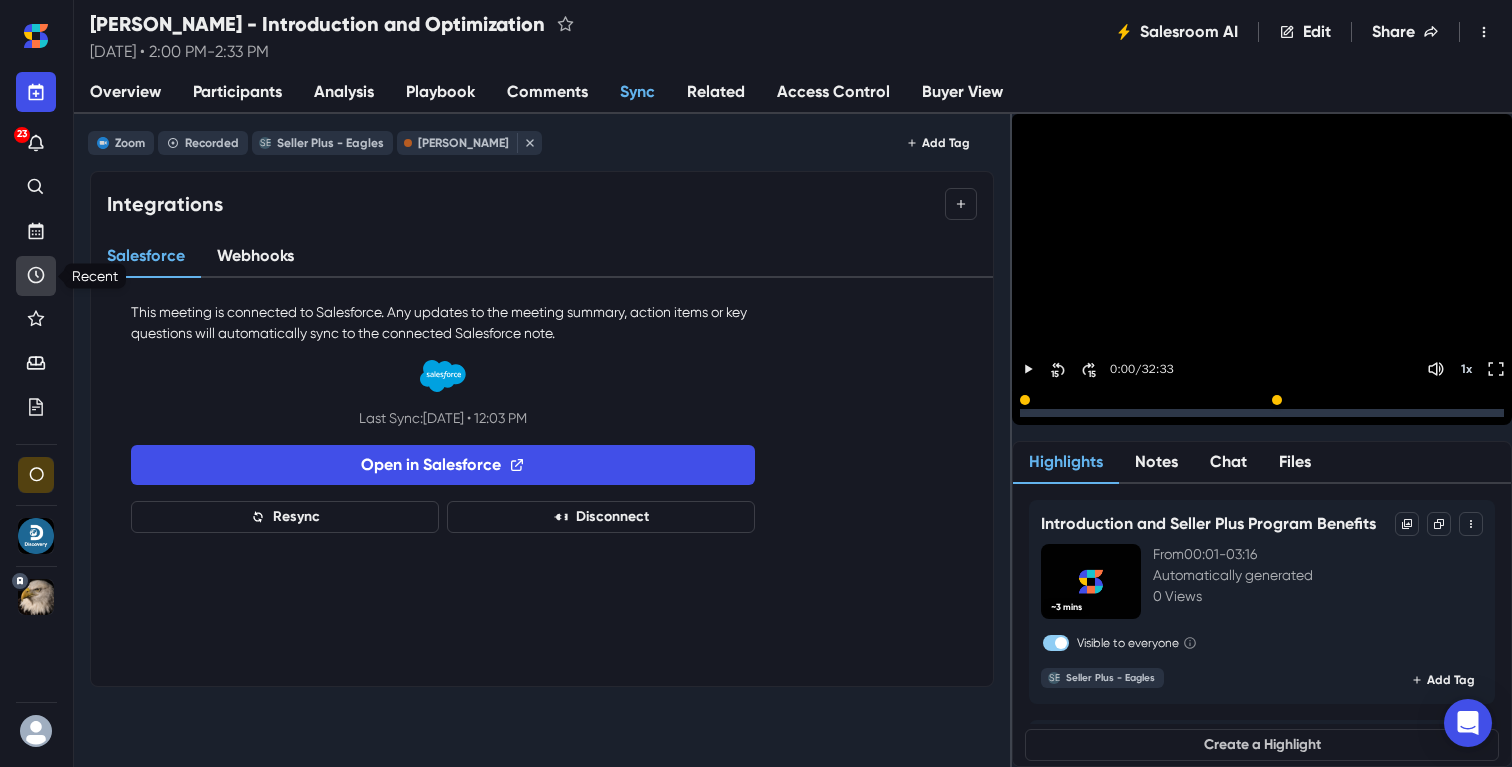 click 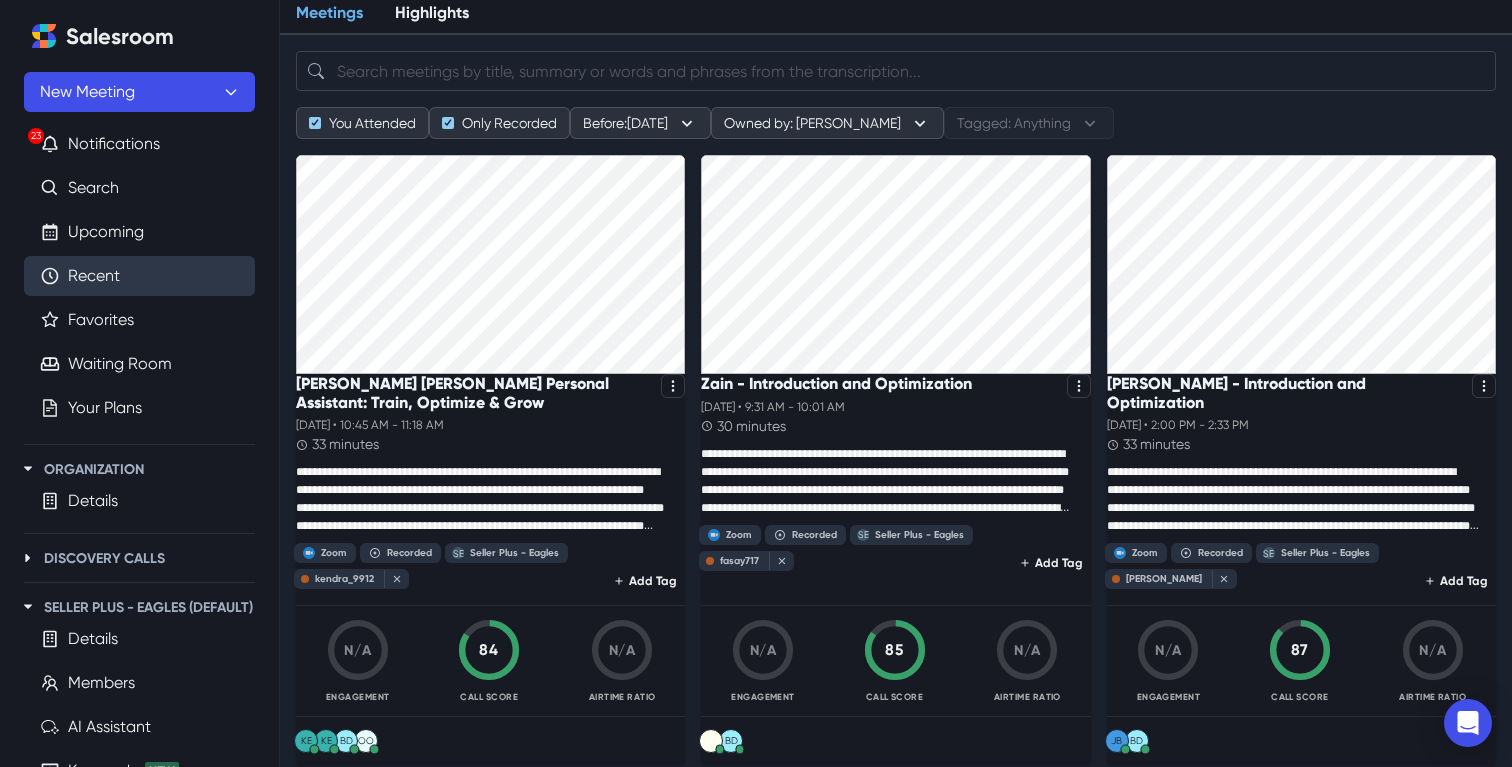 scroll, scrollTop: 74, scrollLeft: 0, axis: vertical 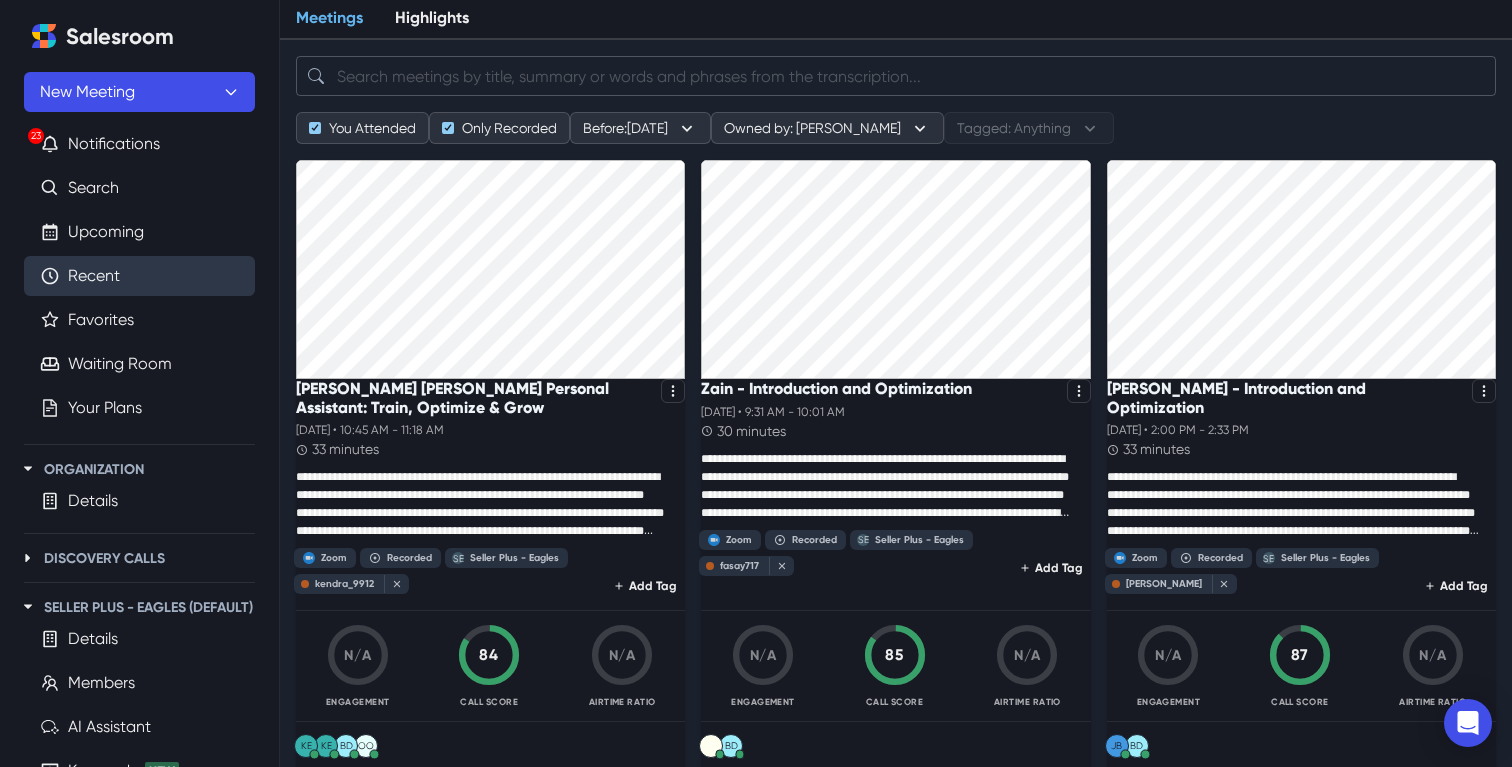 click at bounding box center (896, 76) 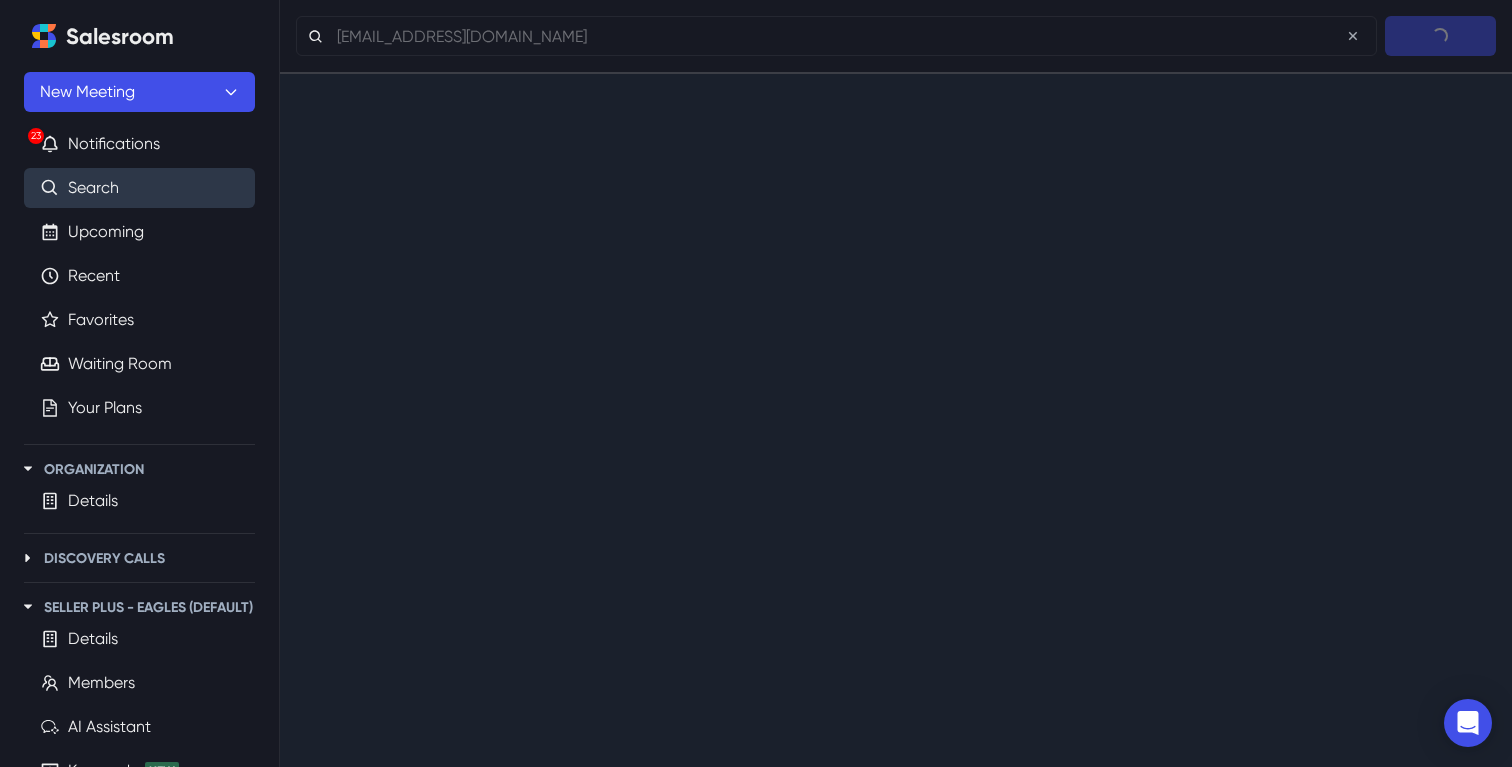 scroll, scrollTop: 0, scrollLeft: 0, axis: both 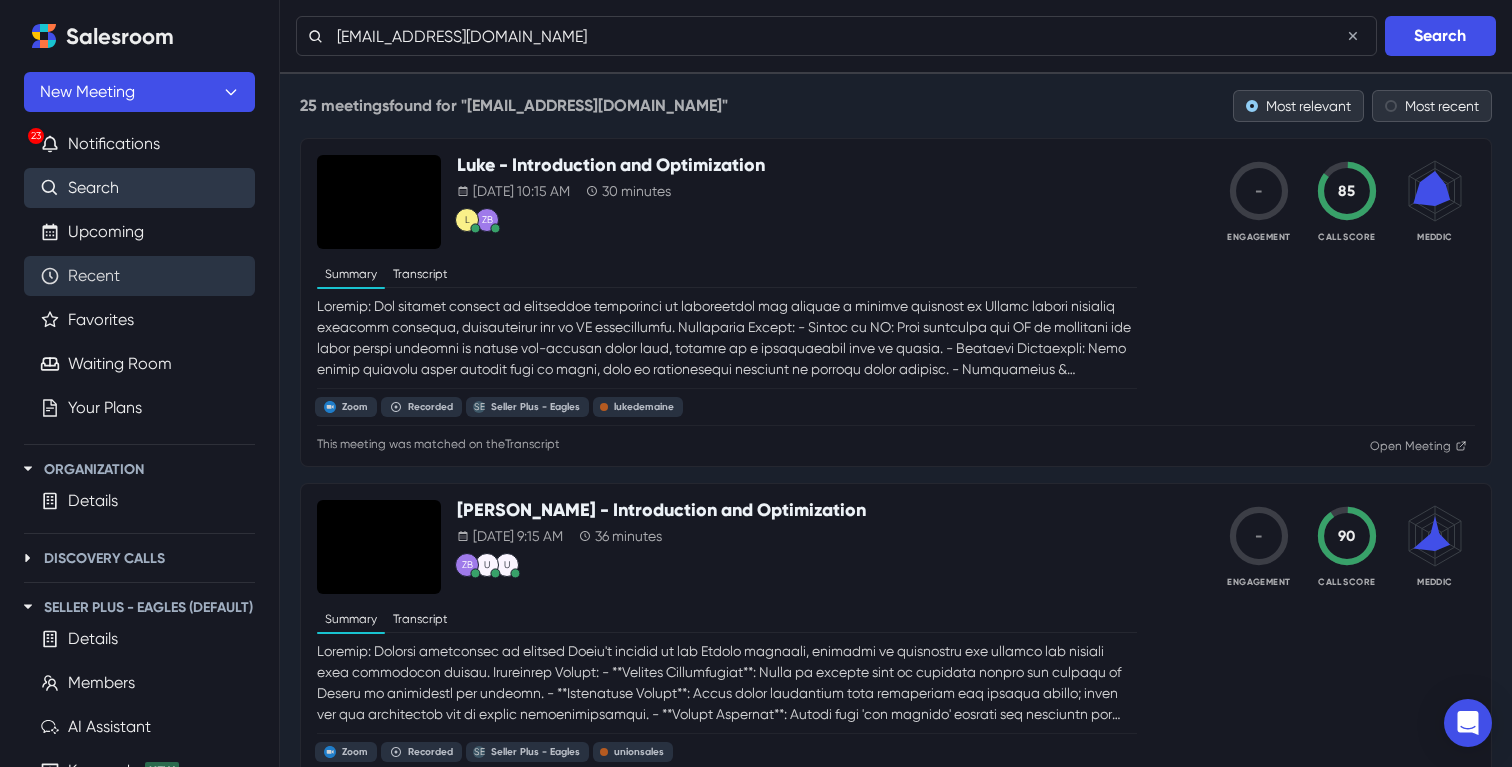 click on "Recent" at bounding box center (94, 276) 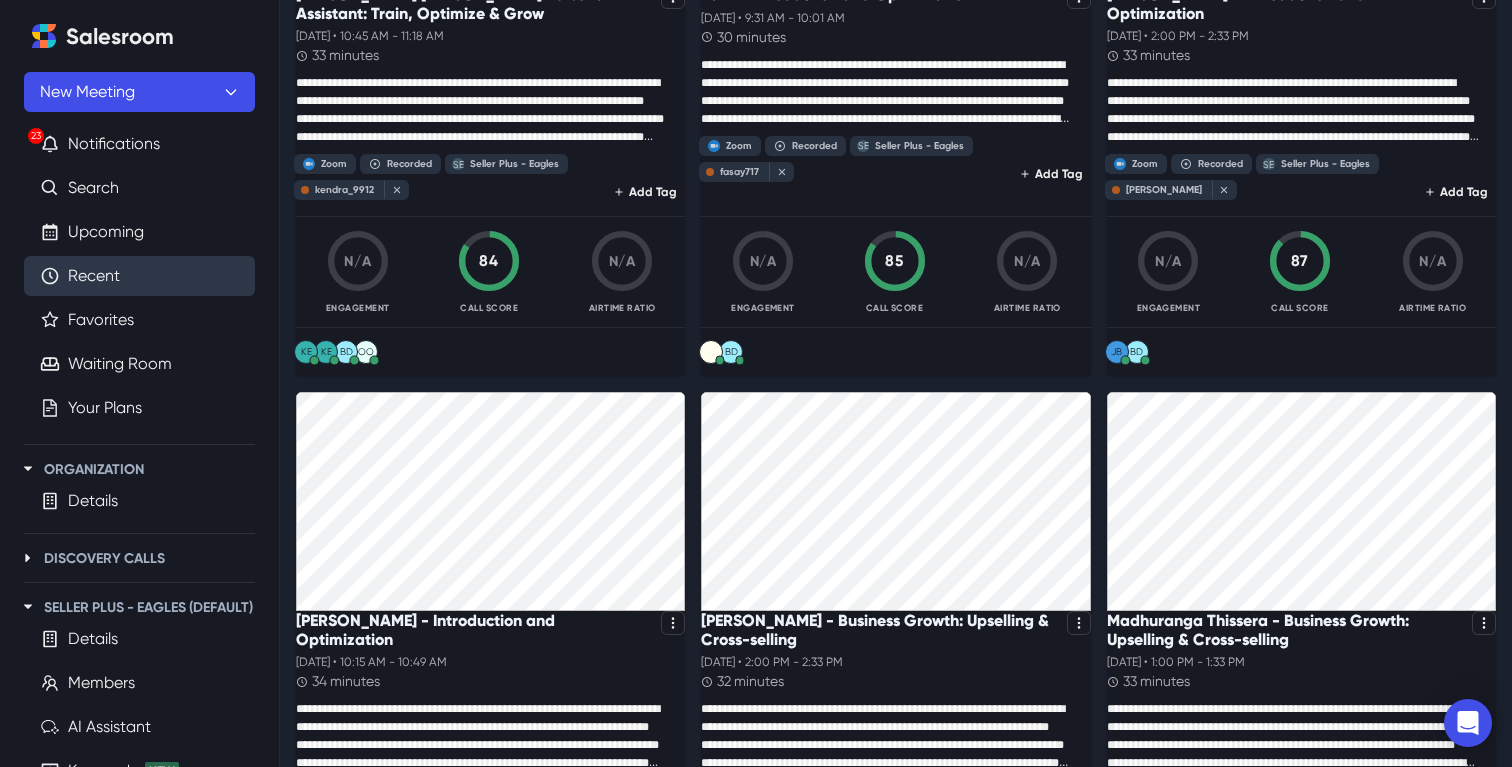 scroll, scrollTop: 478, scrollLeft: 0, axis: vertical 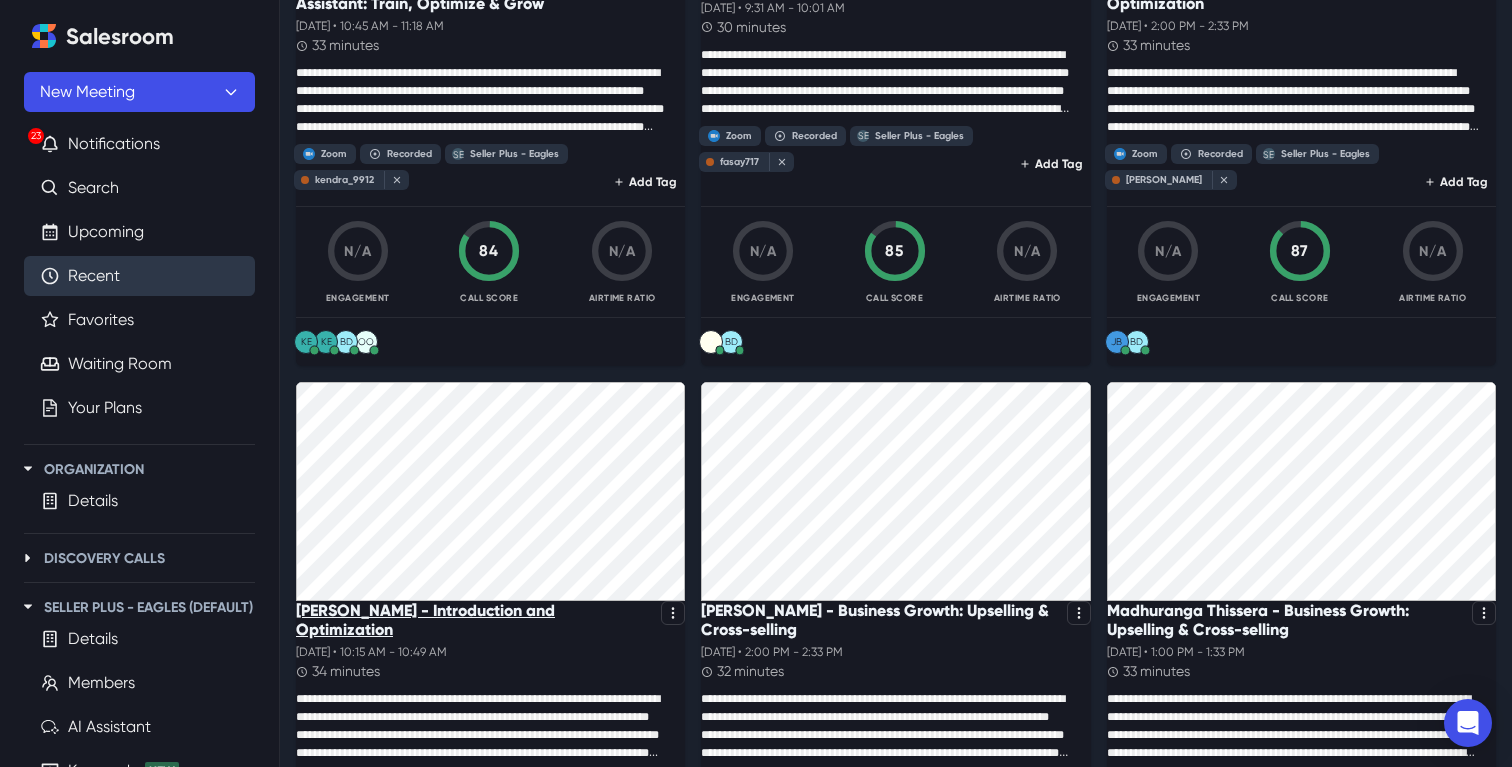 click on "[PERSON_NAME] - Introduction and Optimization" at bounding box center [474, 620] 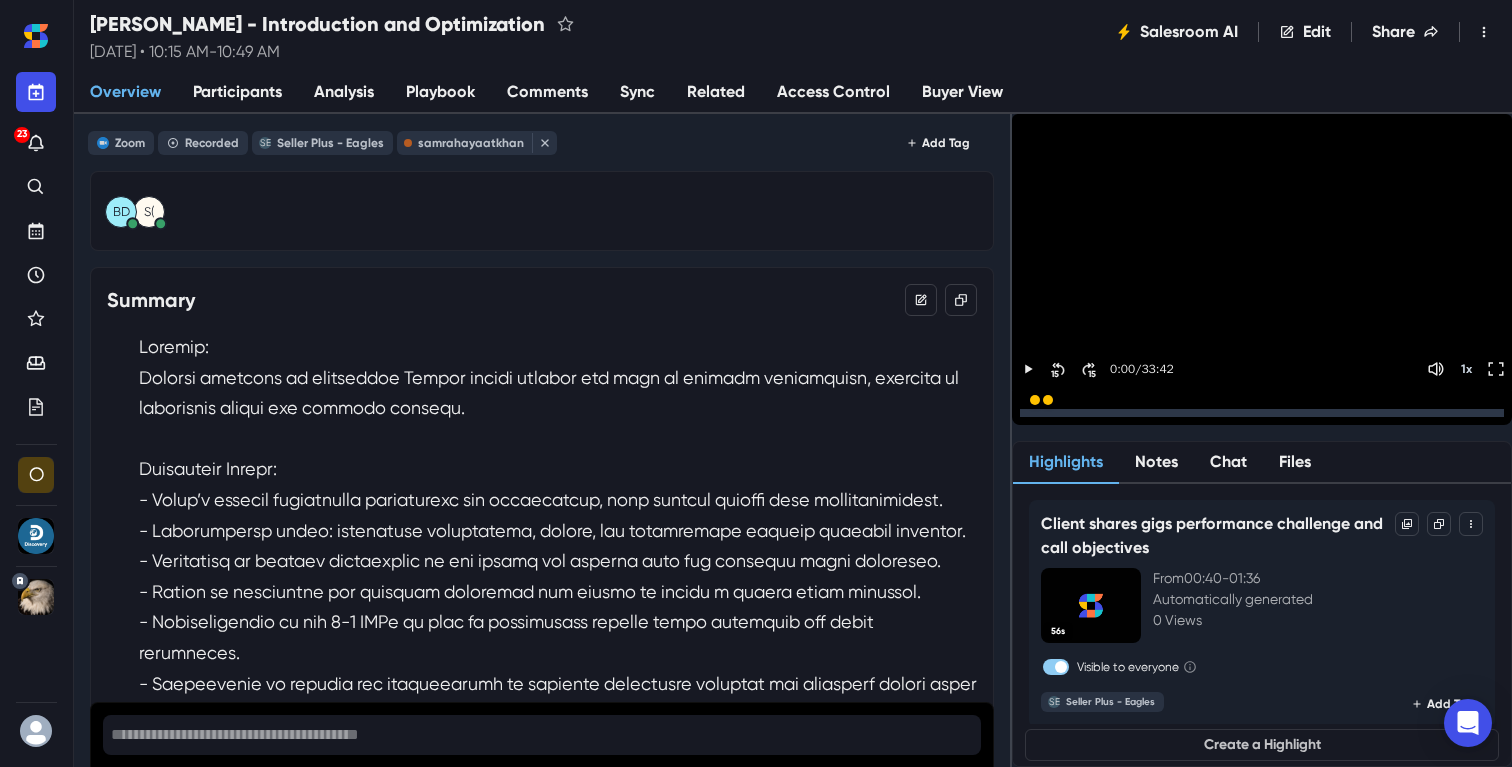 click on "Sync" at bounding box center [637, 93] 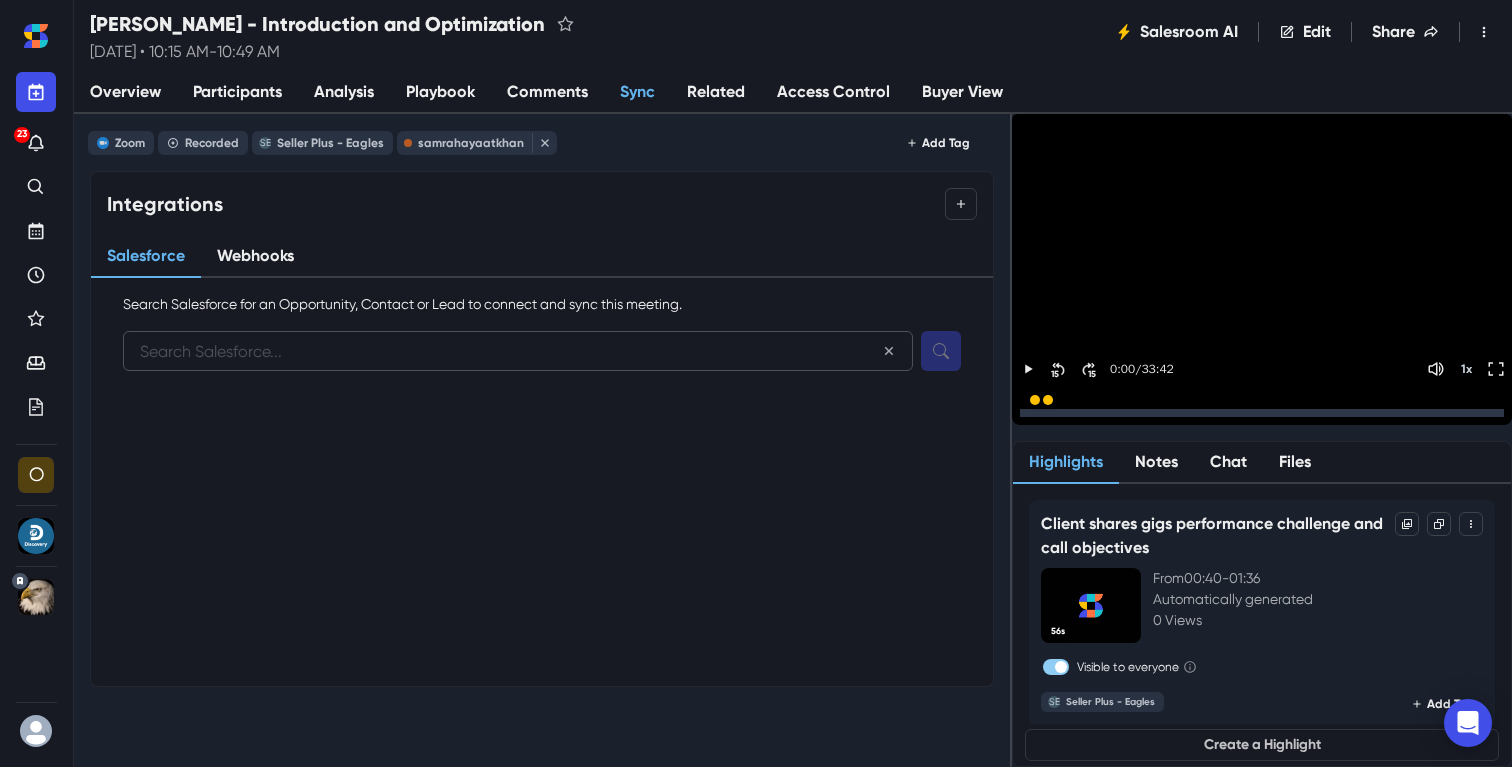 click at bounding box center [518, 351] 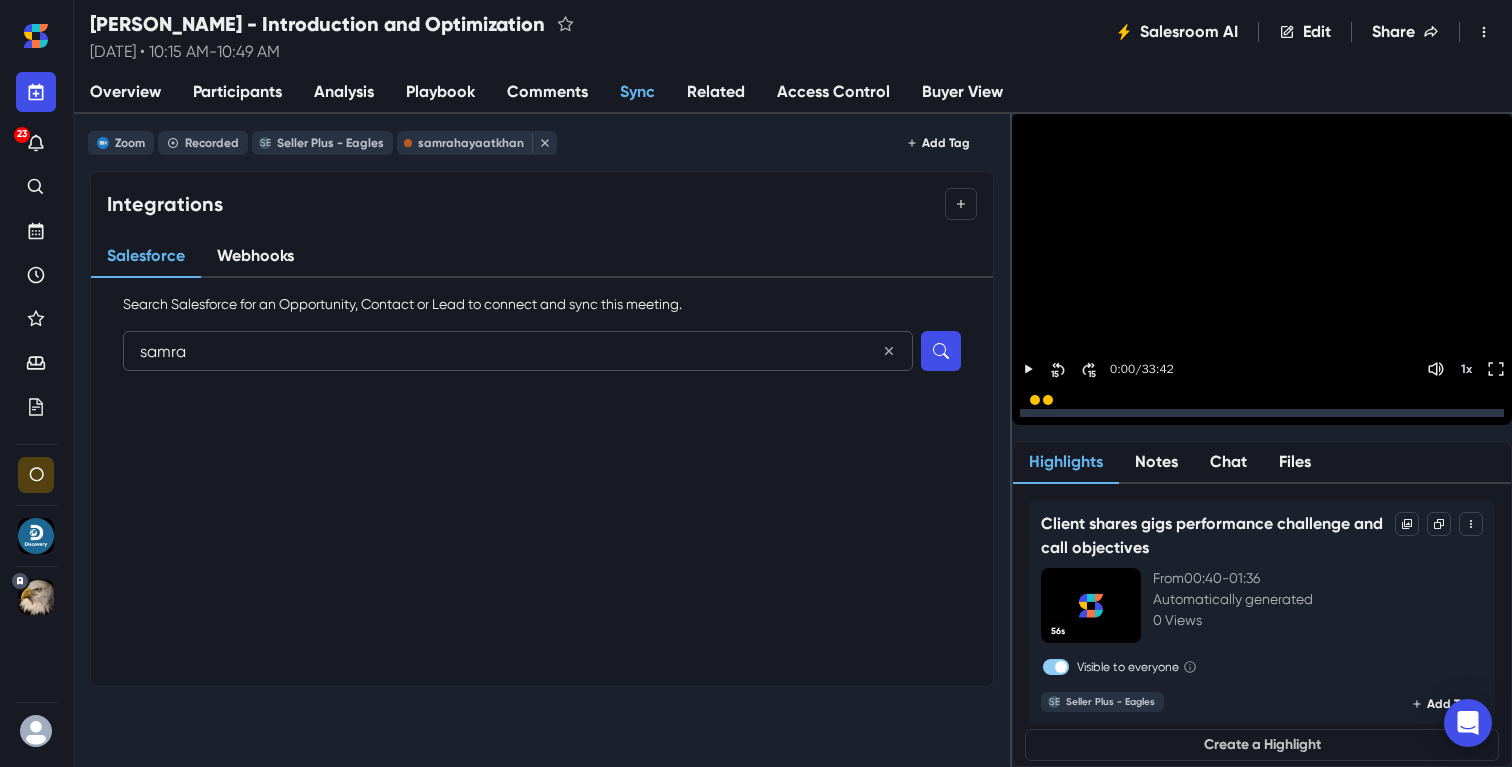 type on "samra" 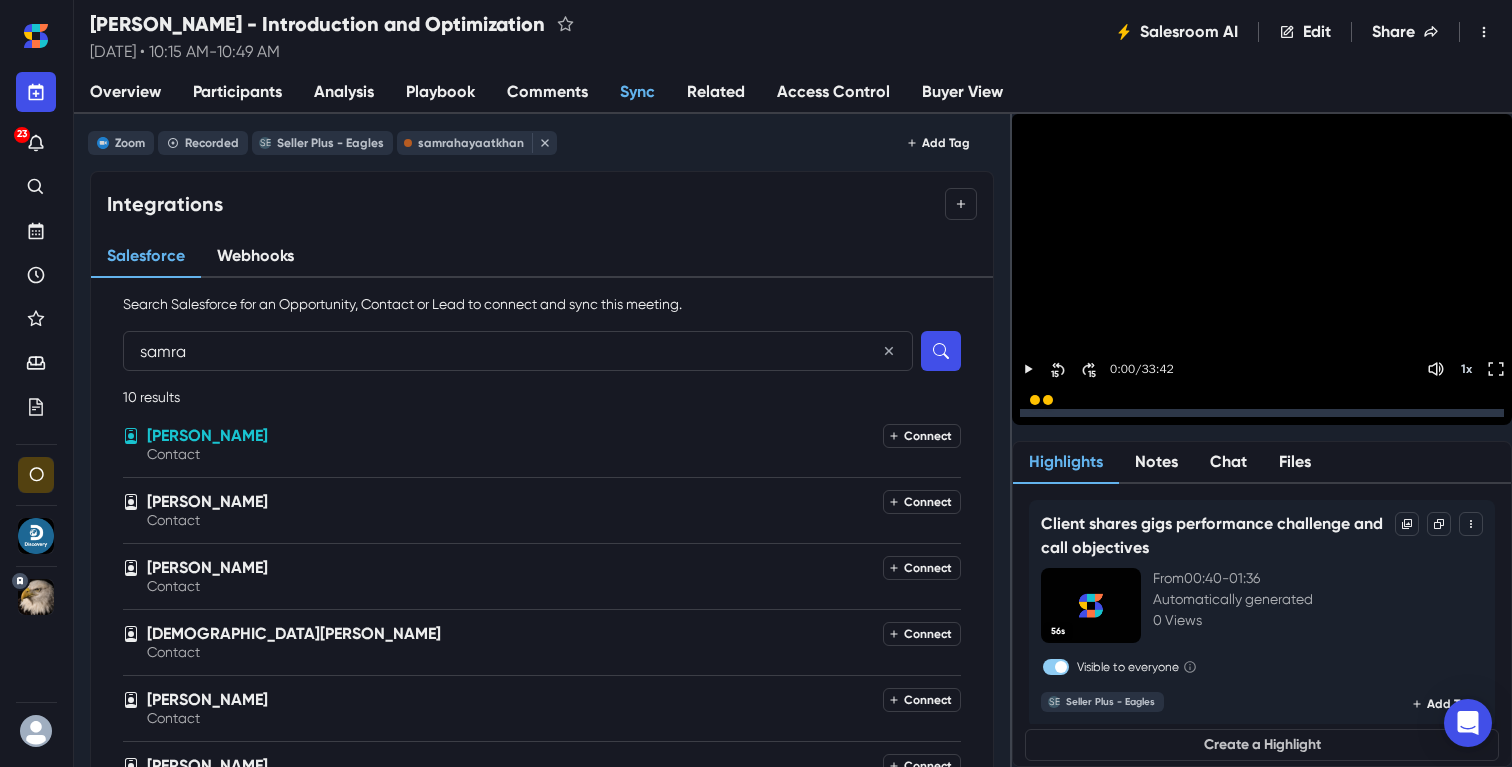 click on "[PERSON_NAME]" at bounding box center [513, 436] 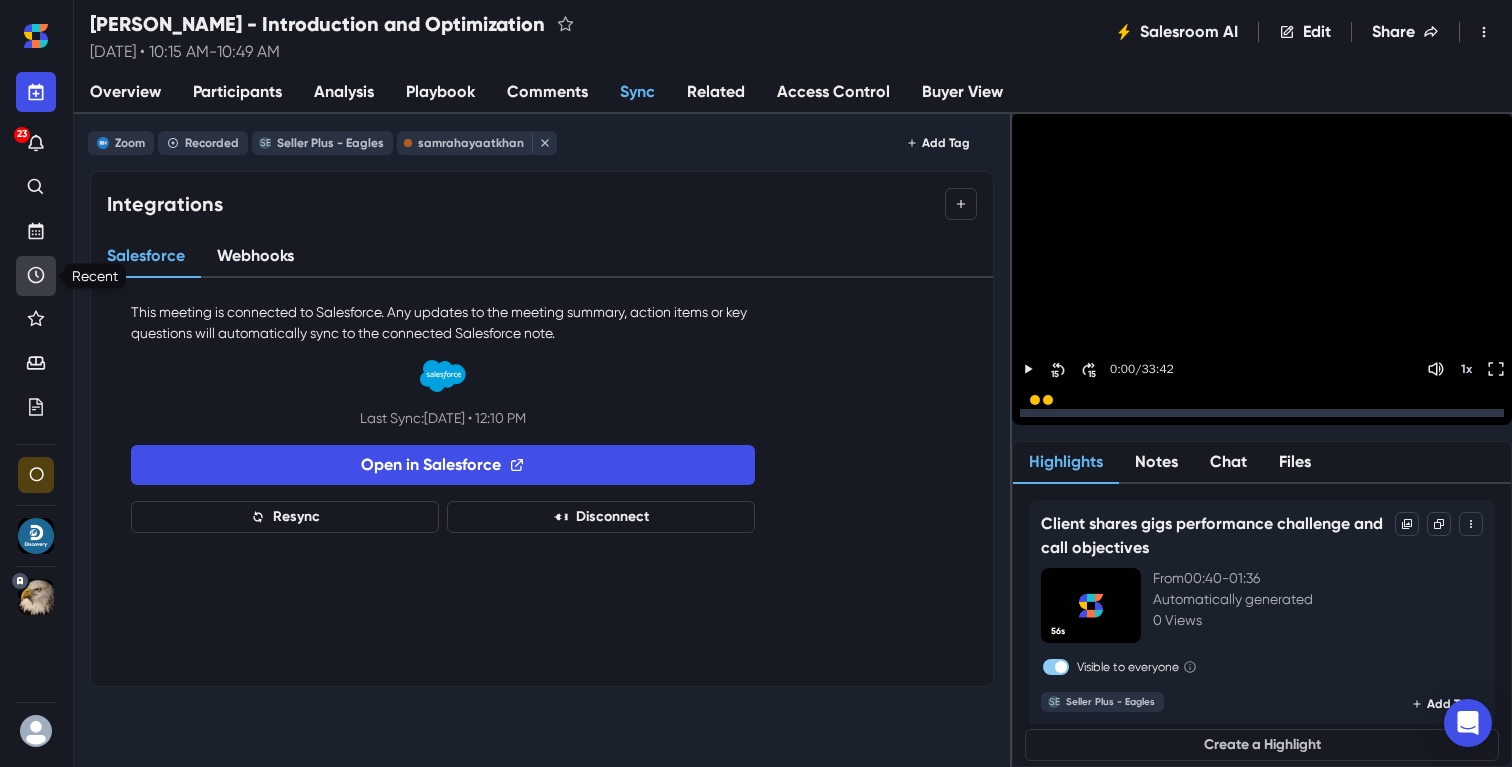 click 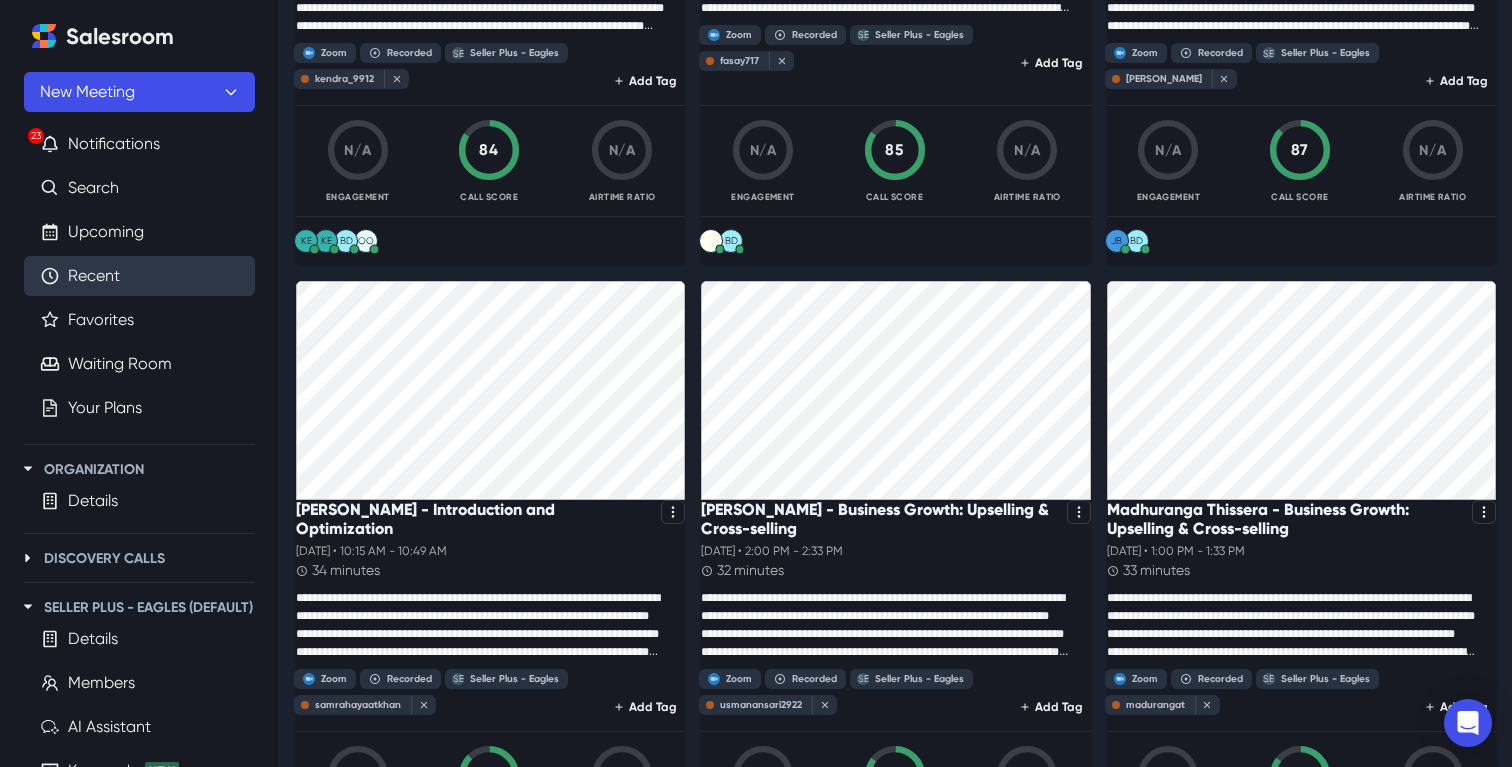 scroll, scrollTop: 623, scrollLeft: 0, axis: vertical 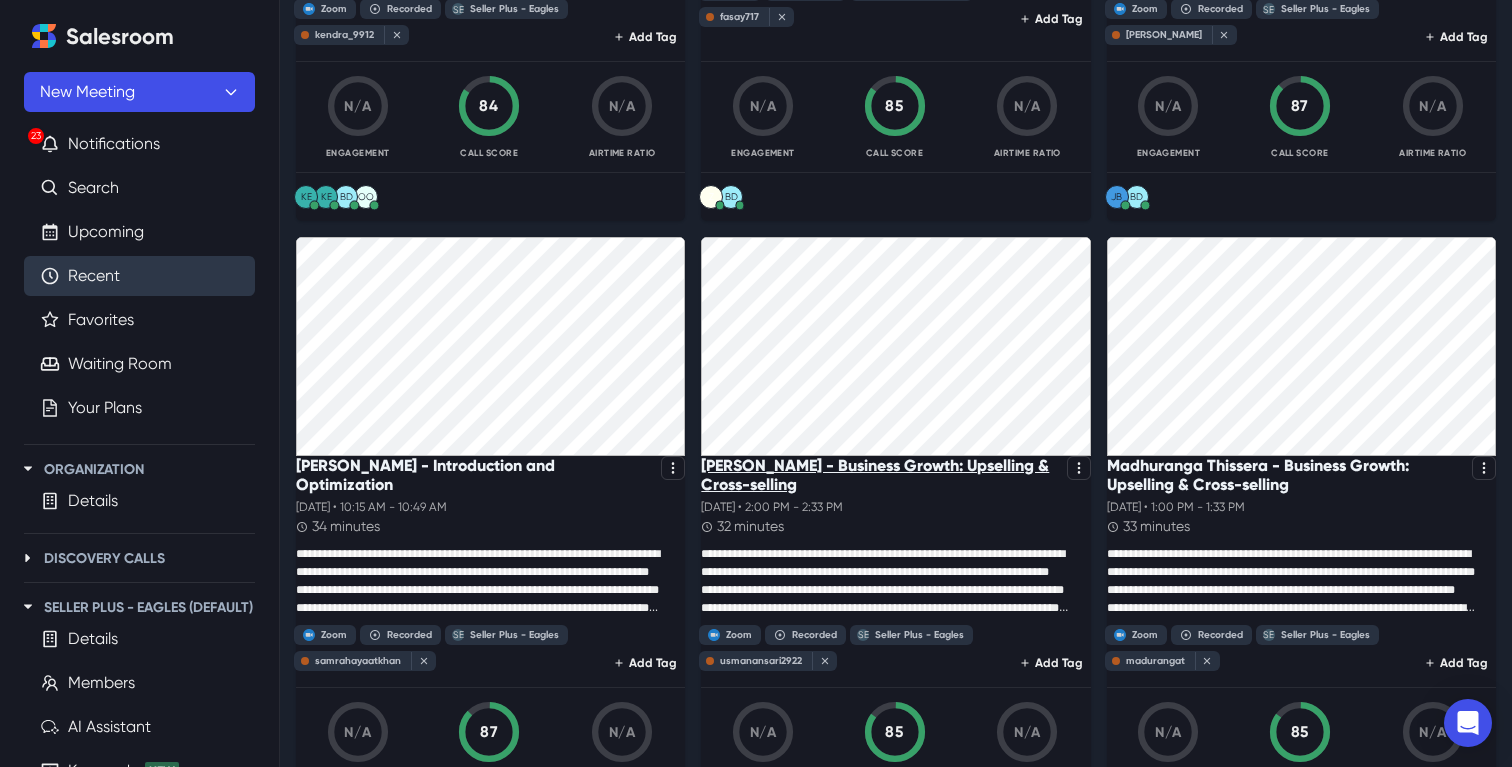 click on "[PERSON_NAME] - Business Growth: Upselling & Cross-selling" at bounding box center (879, 475) 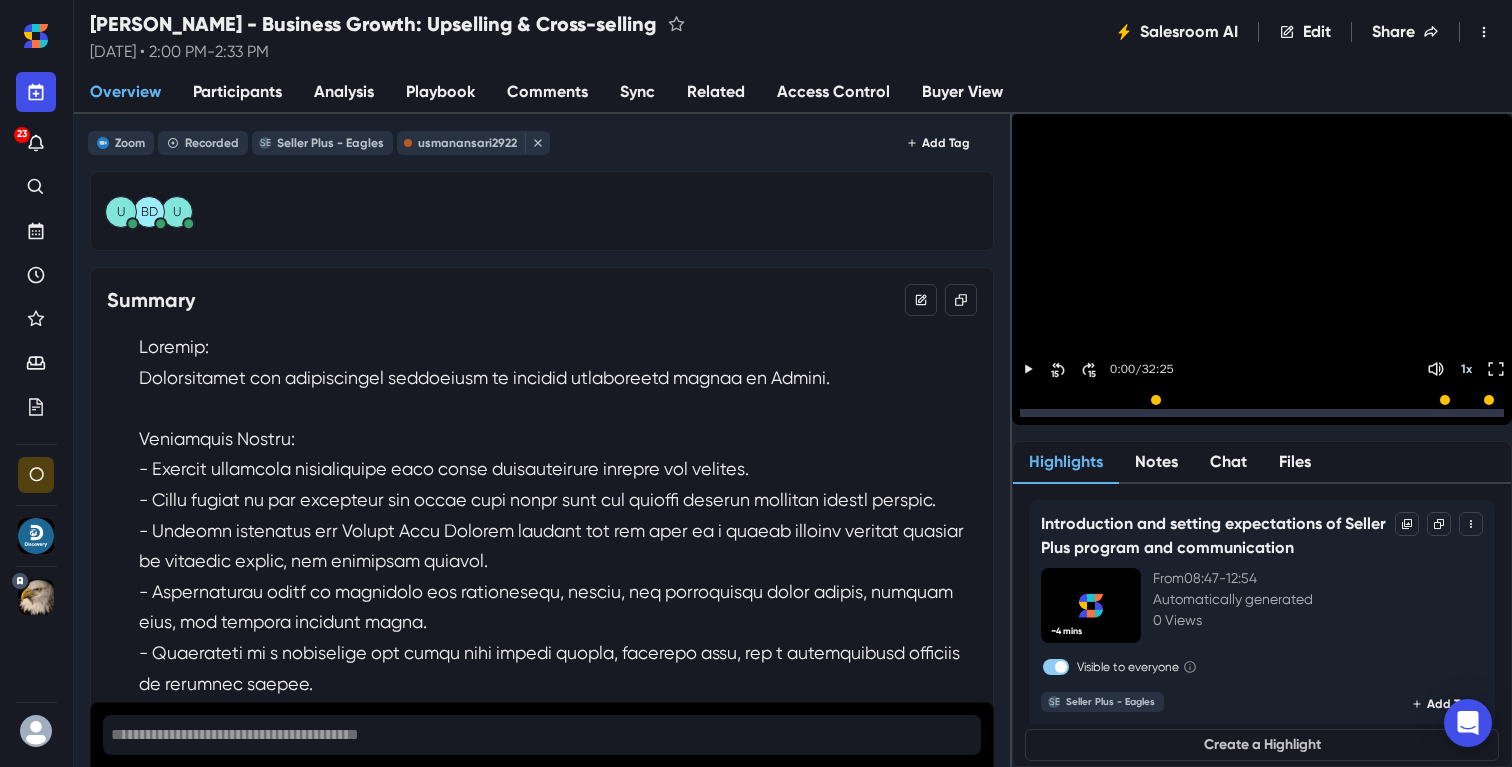 click on "Sync" at bounding box center (637, 93) 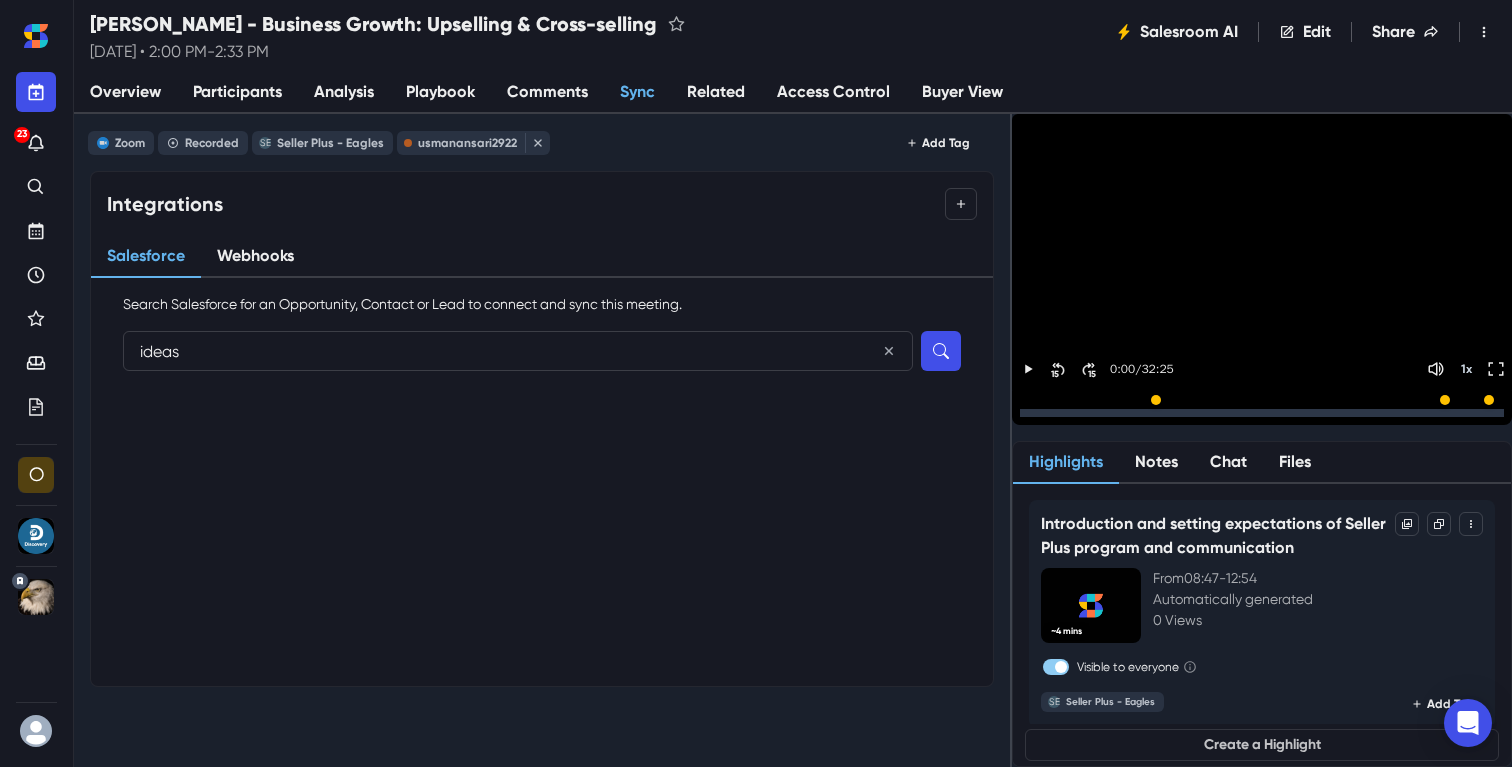 type on "ideas" 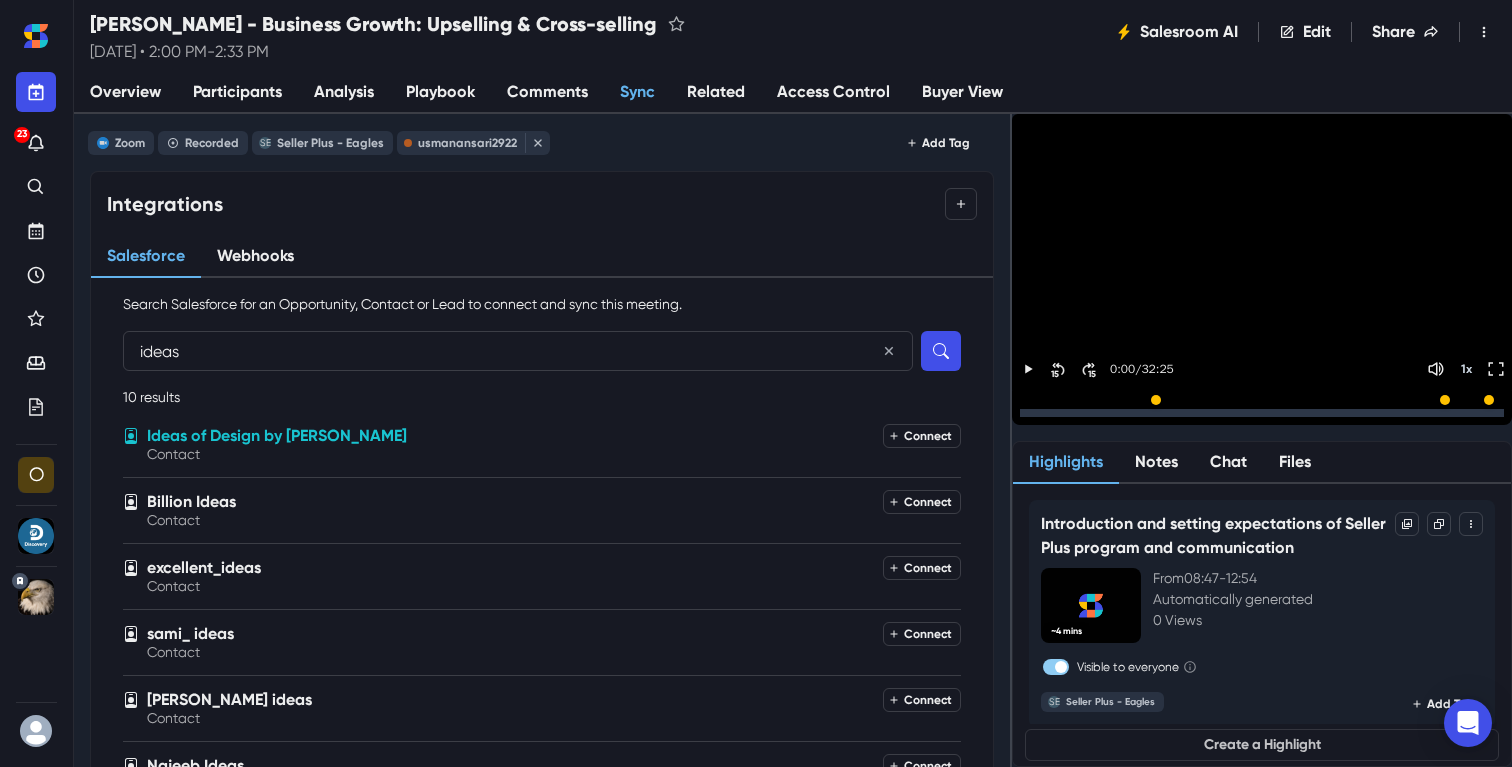 click on "Ideas of Design by [PERSON_NAME]" at bounding box center (513, 436) 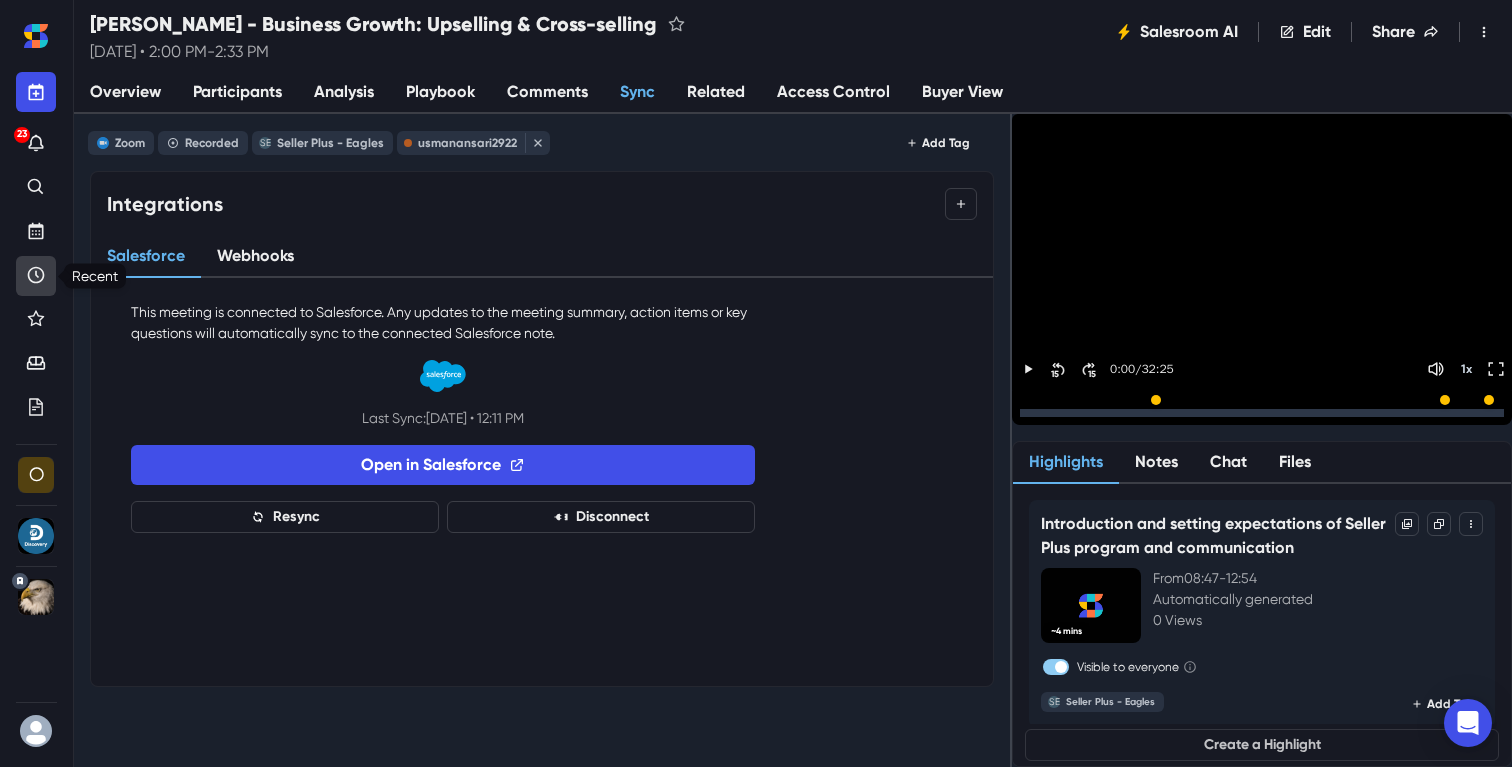 click 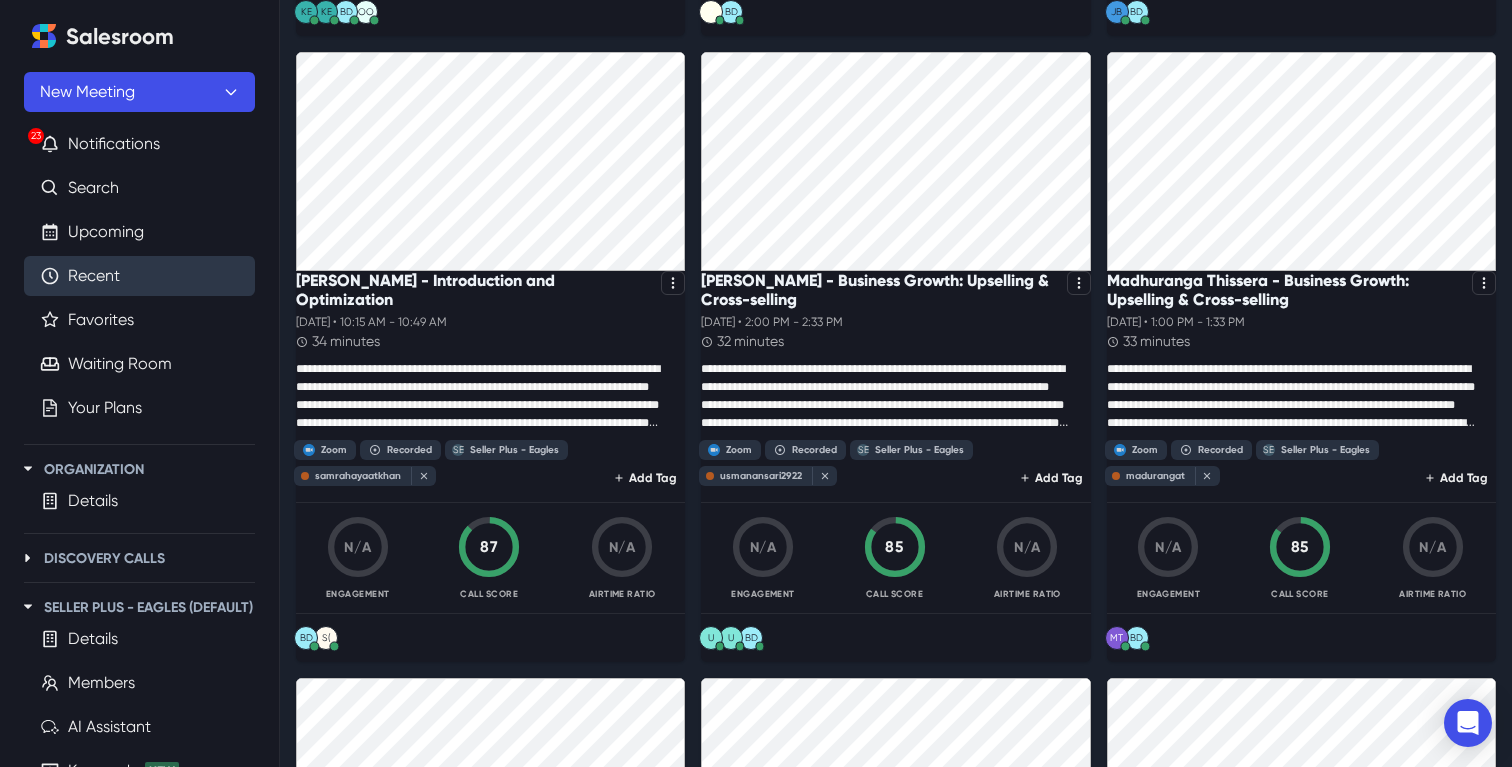 scroll, scrollTop: 818, scrollLeft: 0, axis: vertical 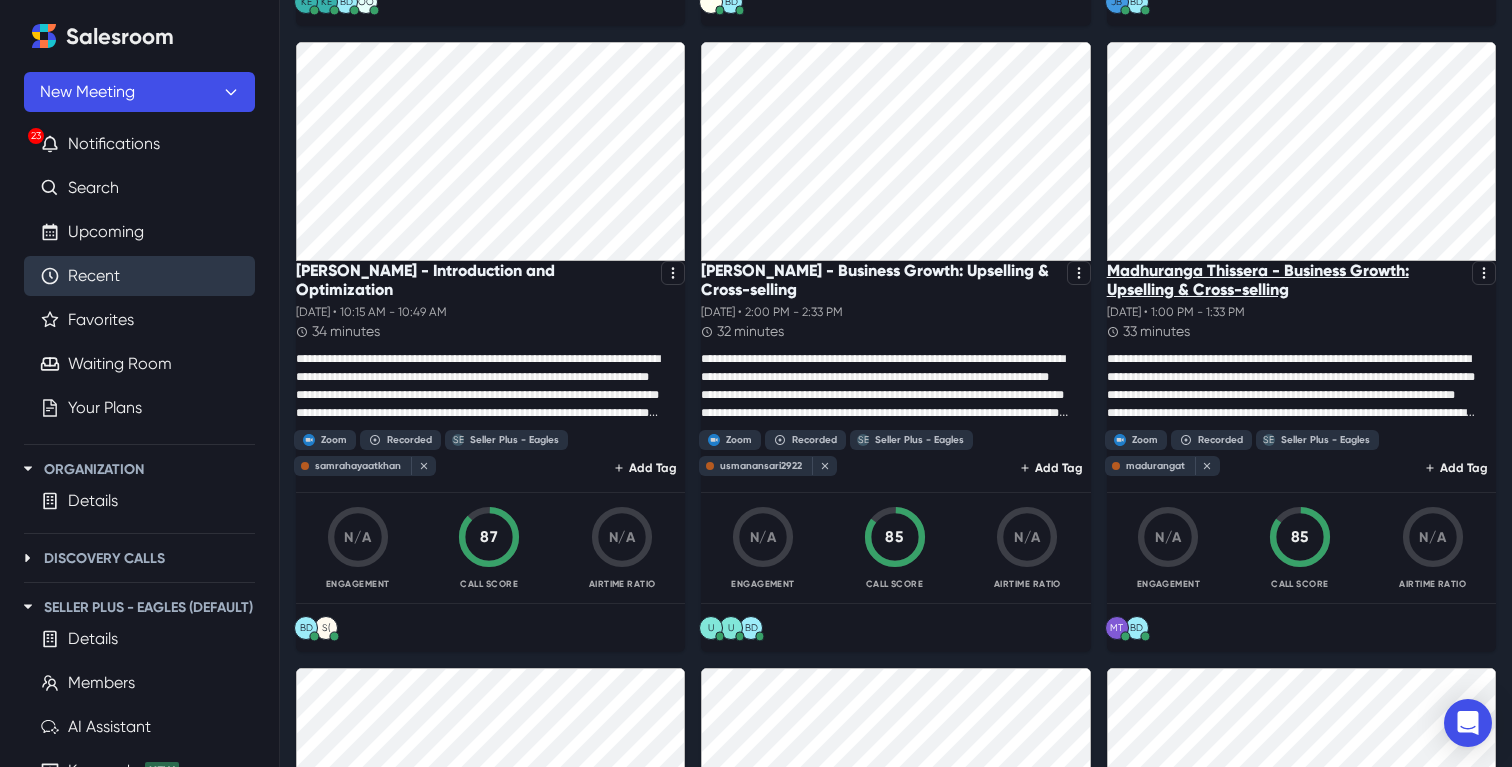 click on "Madhuranga Thissera - Business Growth: Upselling & Cross-selling" at bounding box center [1285, 280] 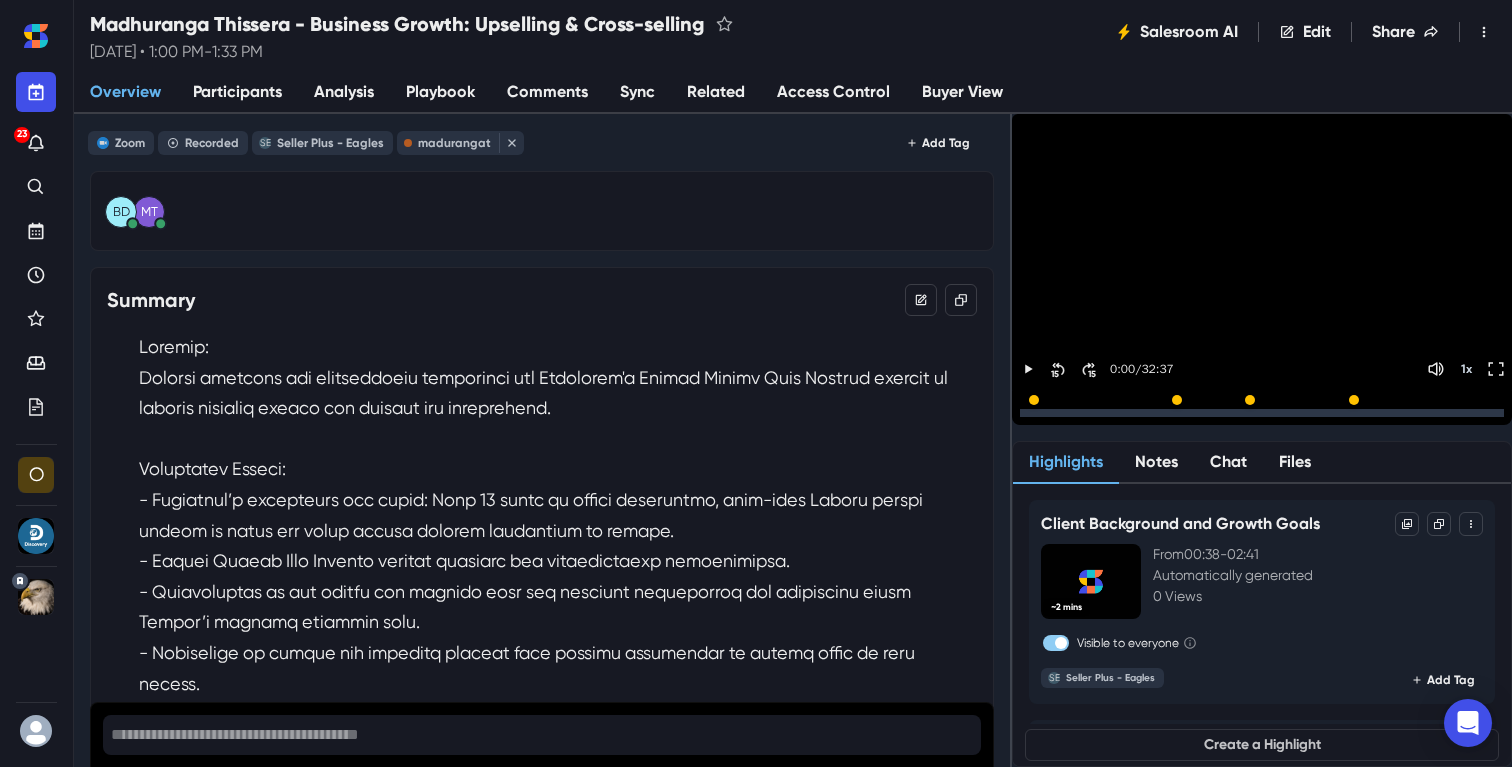 click on "Sync" at bounding box center (637, 93) 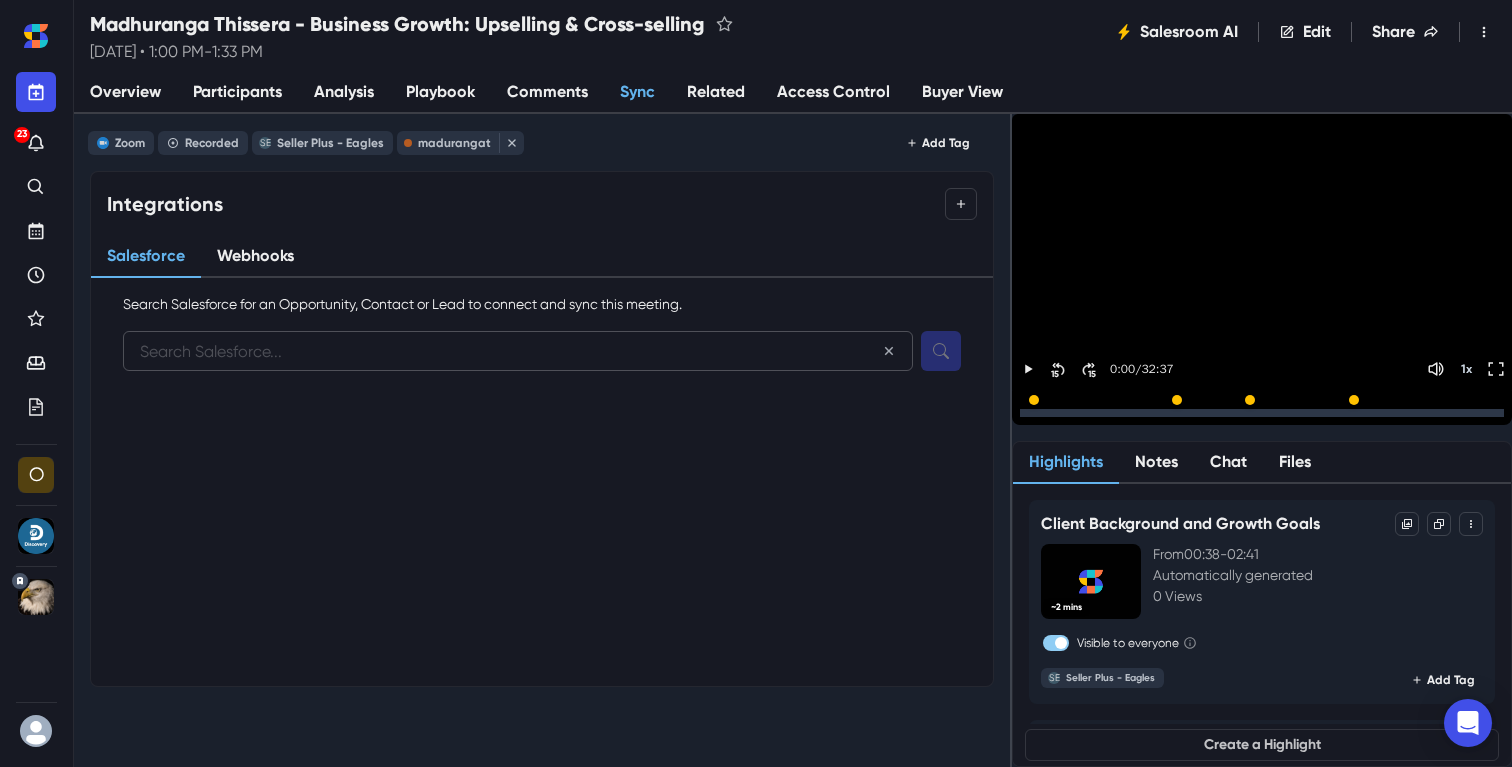 click at bounding box center [518, 351] 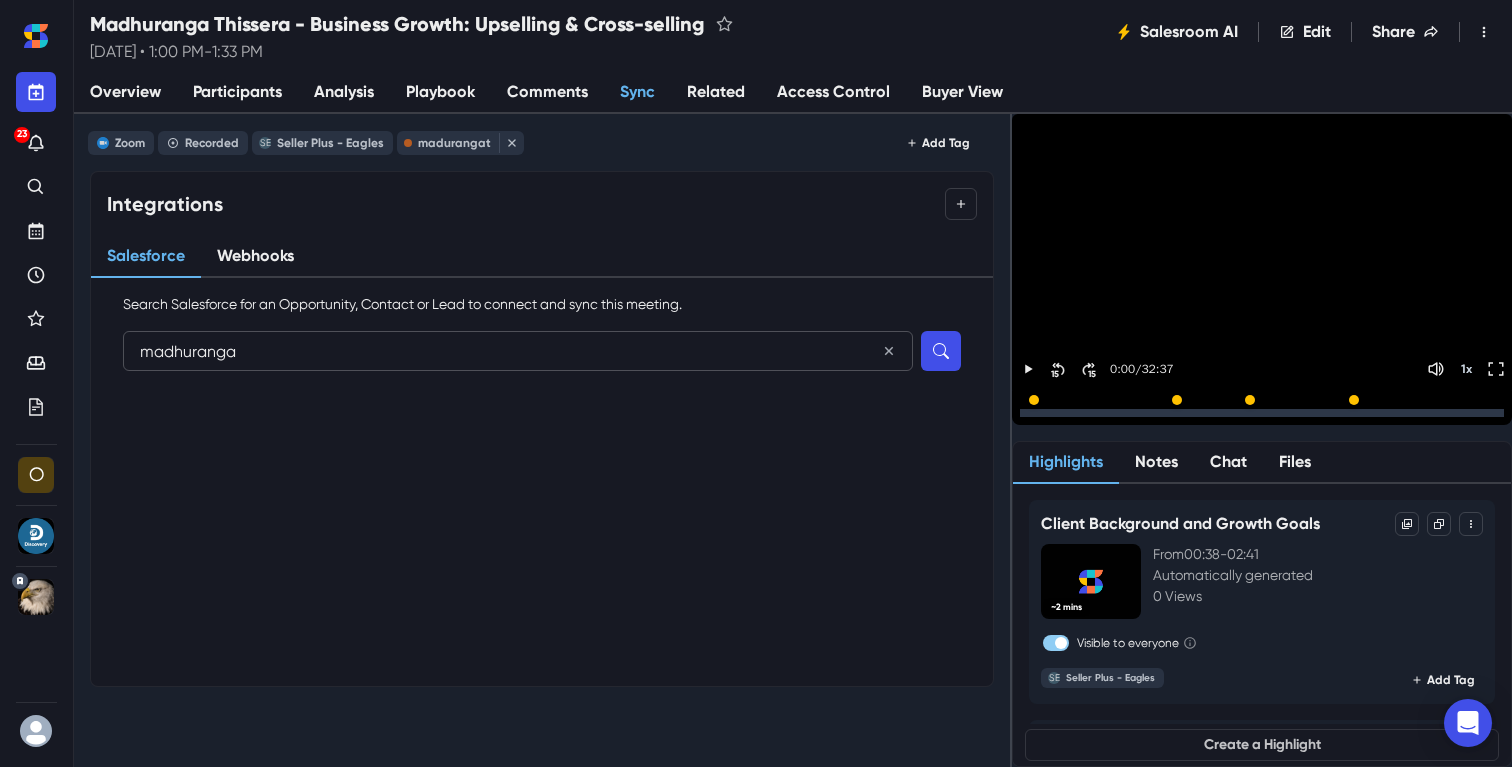 type on "madhuranga" 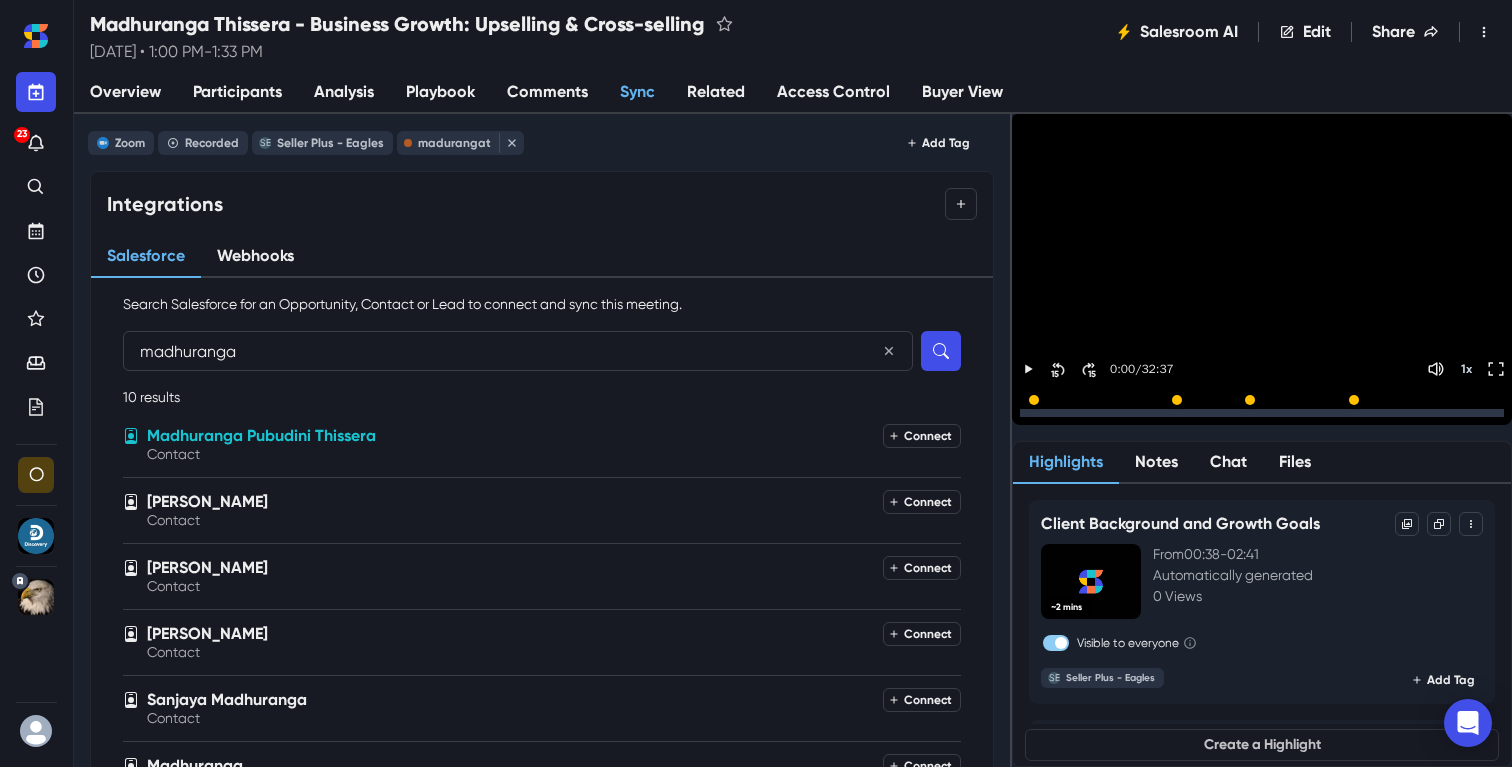 click on "Madhuranga Pubudini Thissera" at bounding box center (513, 436) 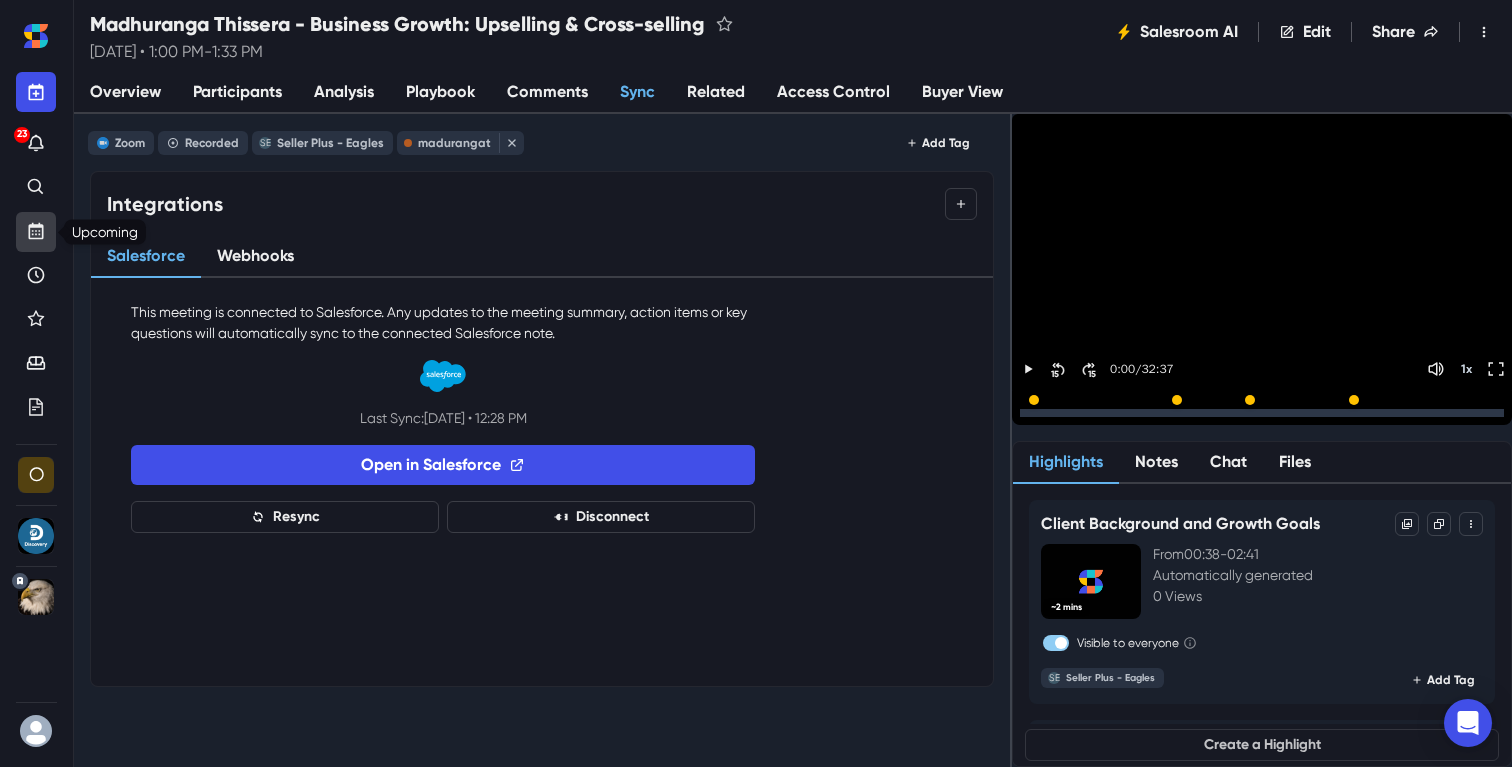 click 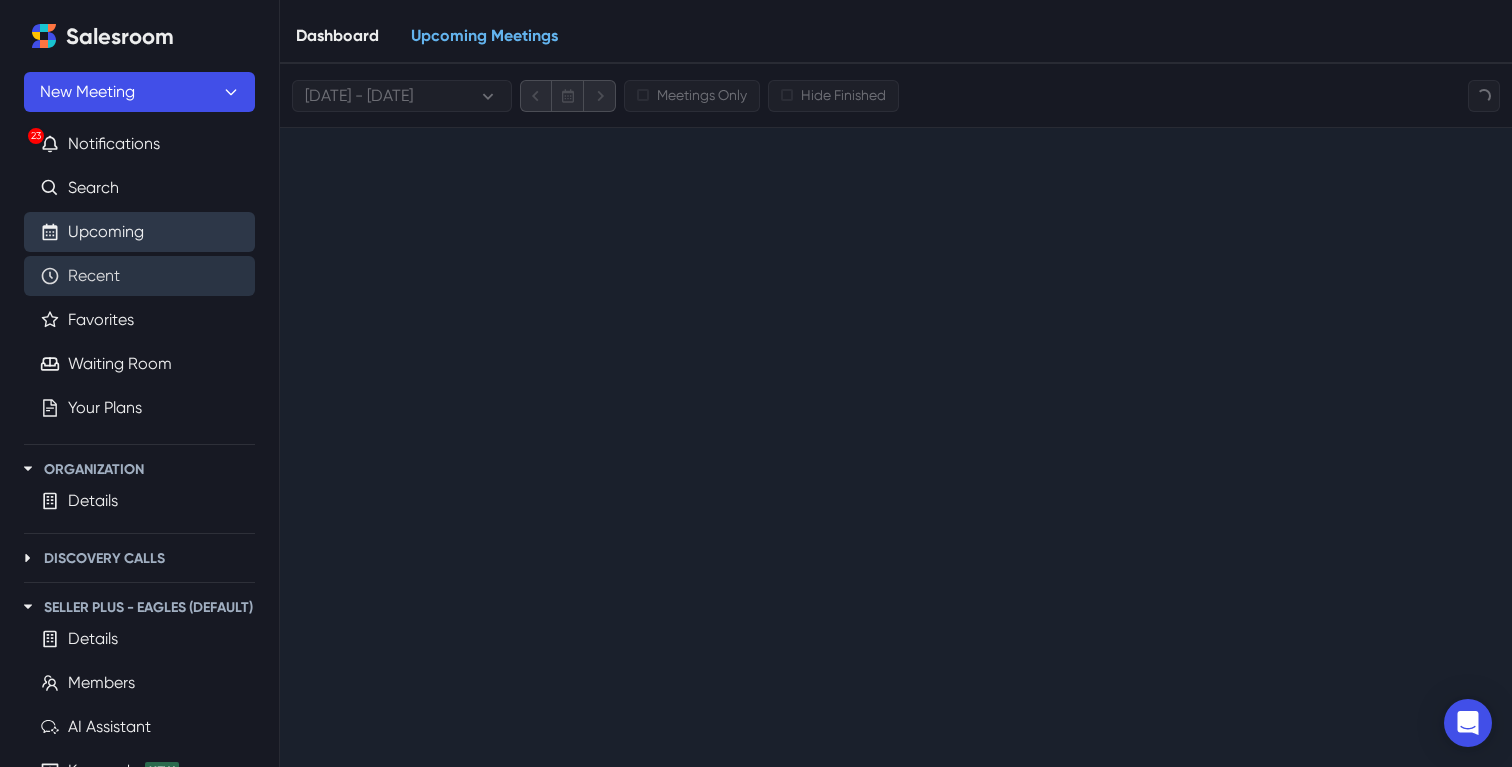 click on "Recent" at bounding box center (94, 276) 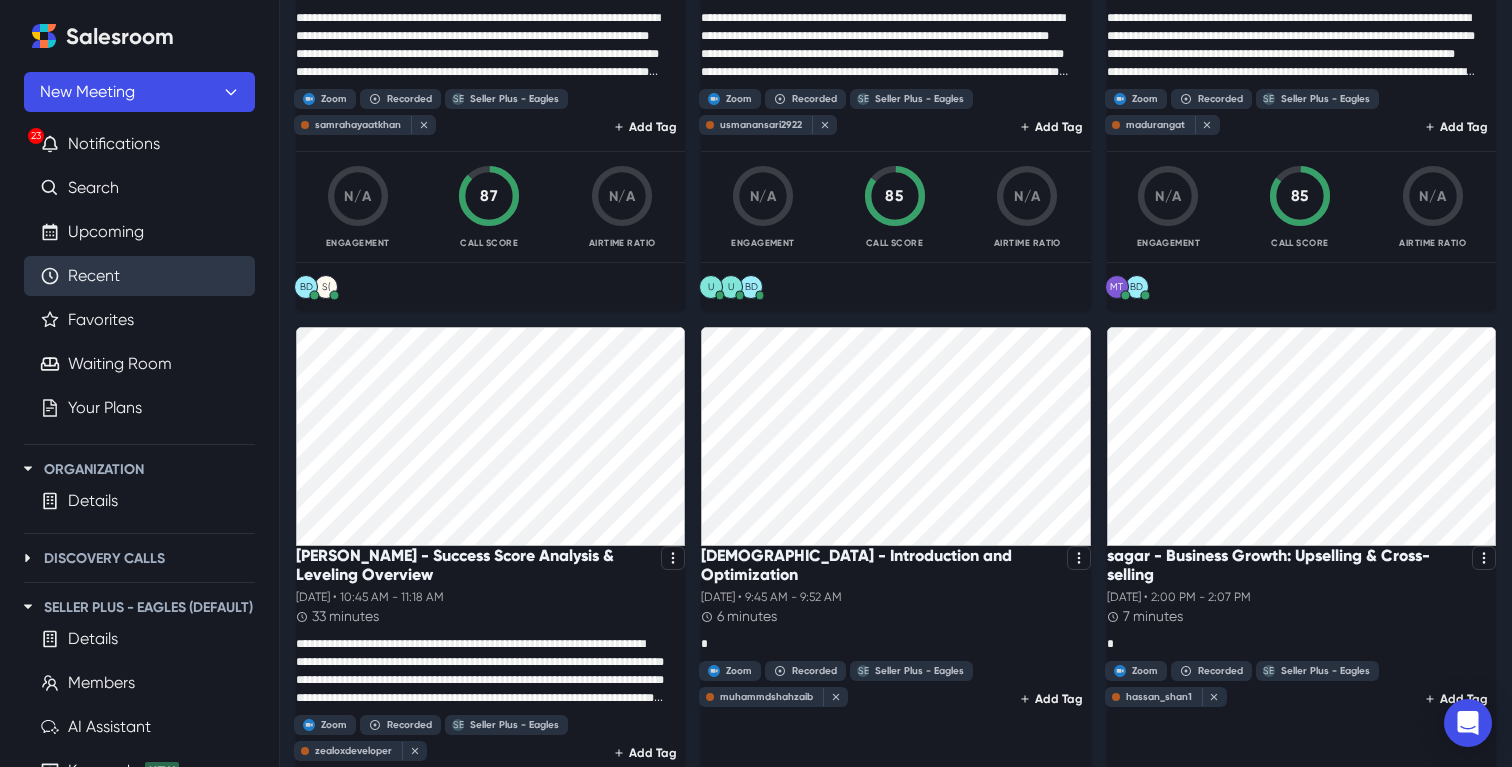 scroll, scrollTop: 1168, scrollLeft: 0, axis: vertical 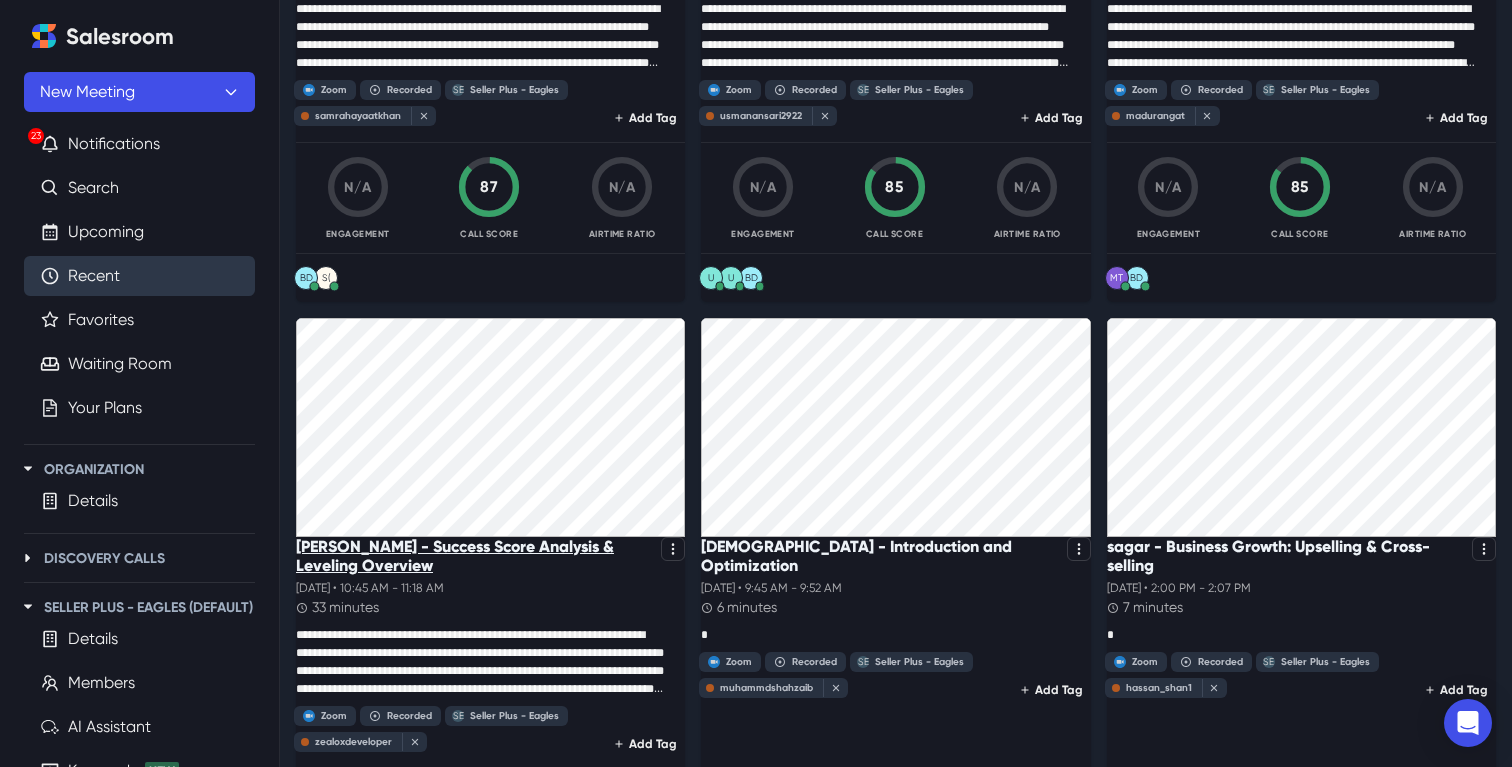click on "[PERSON_NAME] - Success Score Analysis  & Leveling Overview" at bounding box center [474, 556] 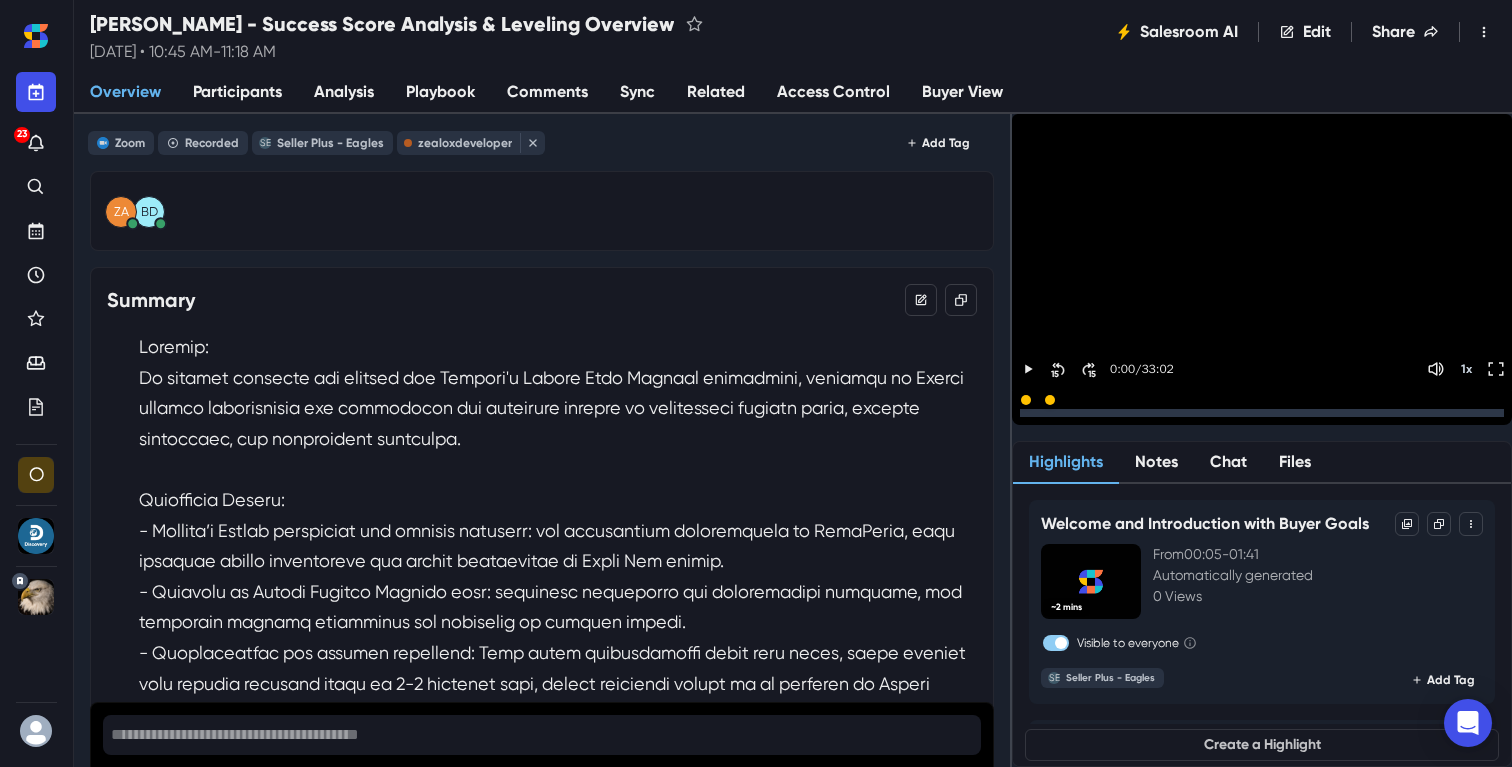 click on "Sync" at bounding box center [637, 93] 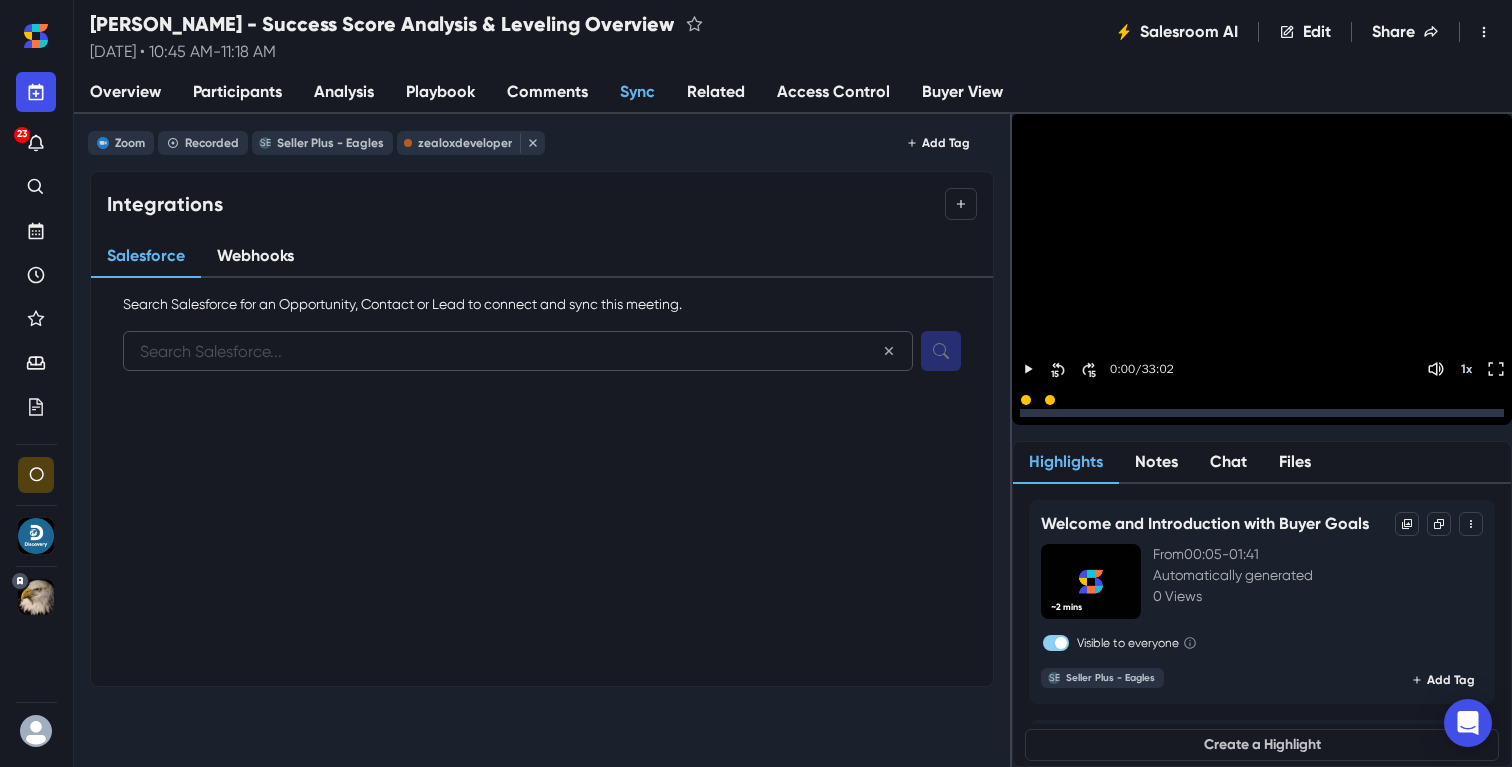click at bounding box center (518, 351) 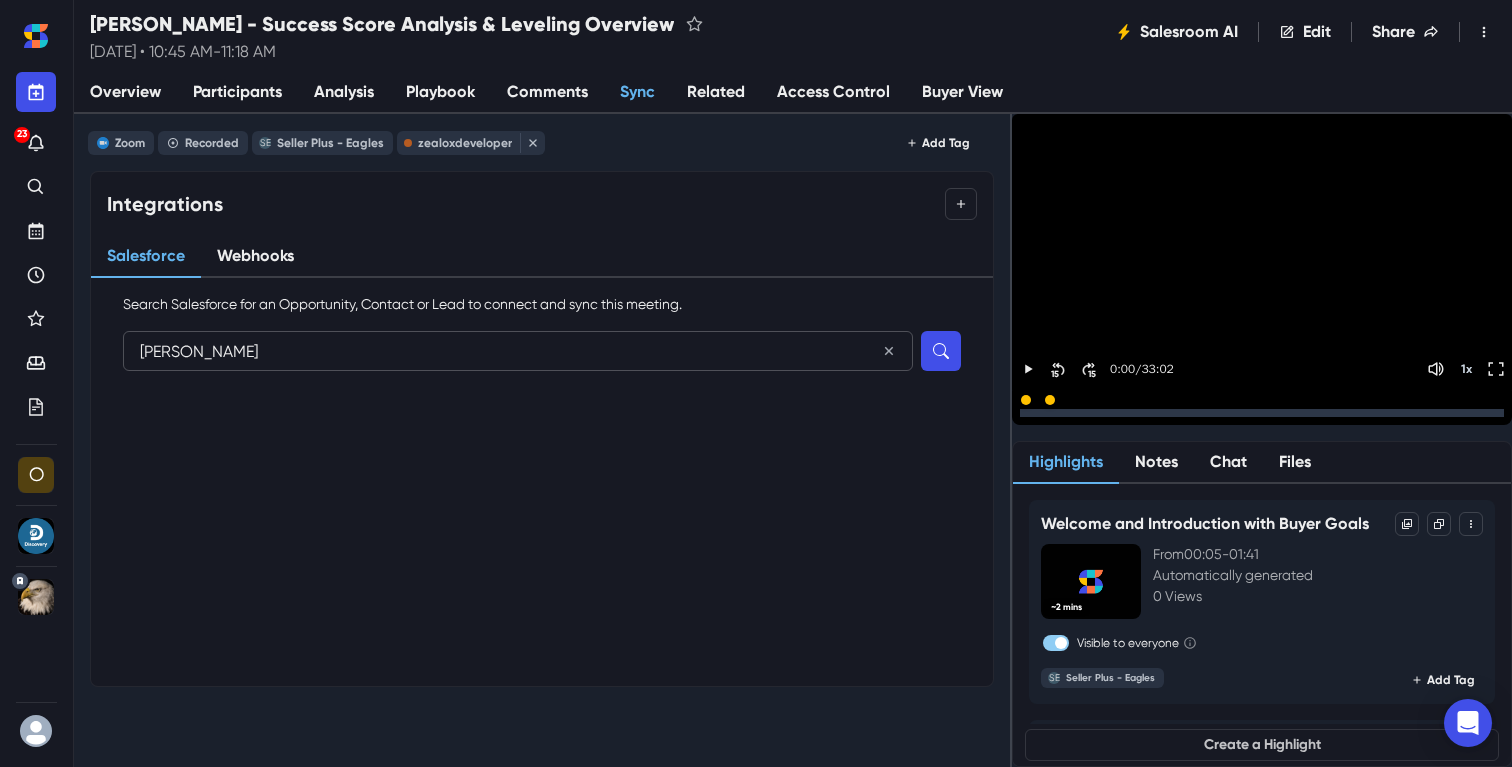 type on "[PERSON_NAME]" 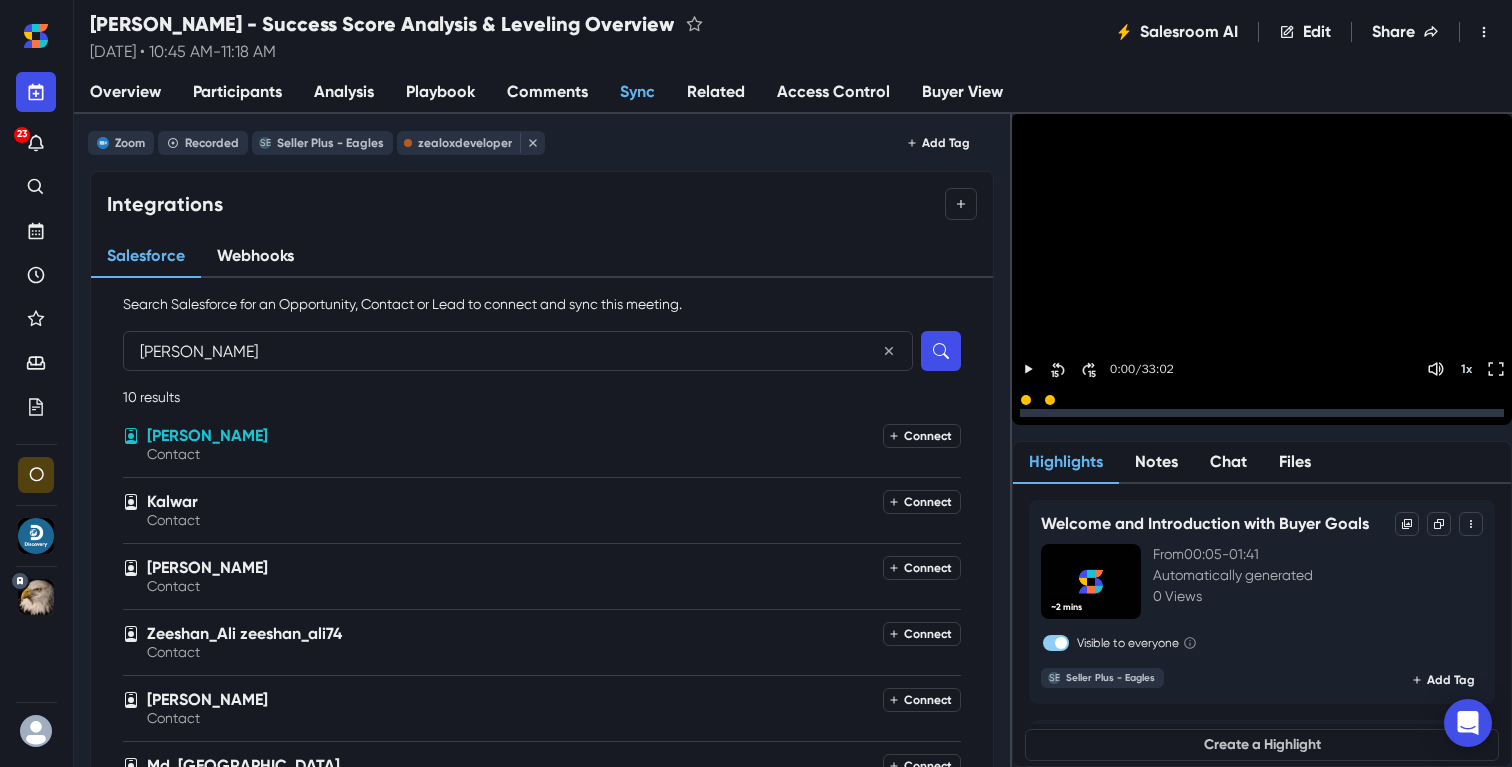 click on "[PERSON_NAME]" at bounding box center [513, 436] 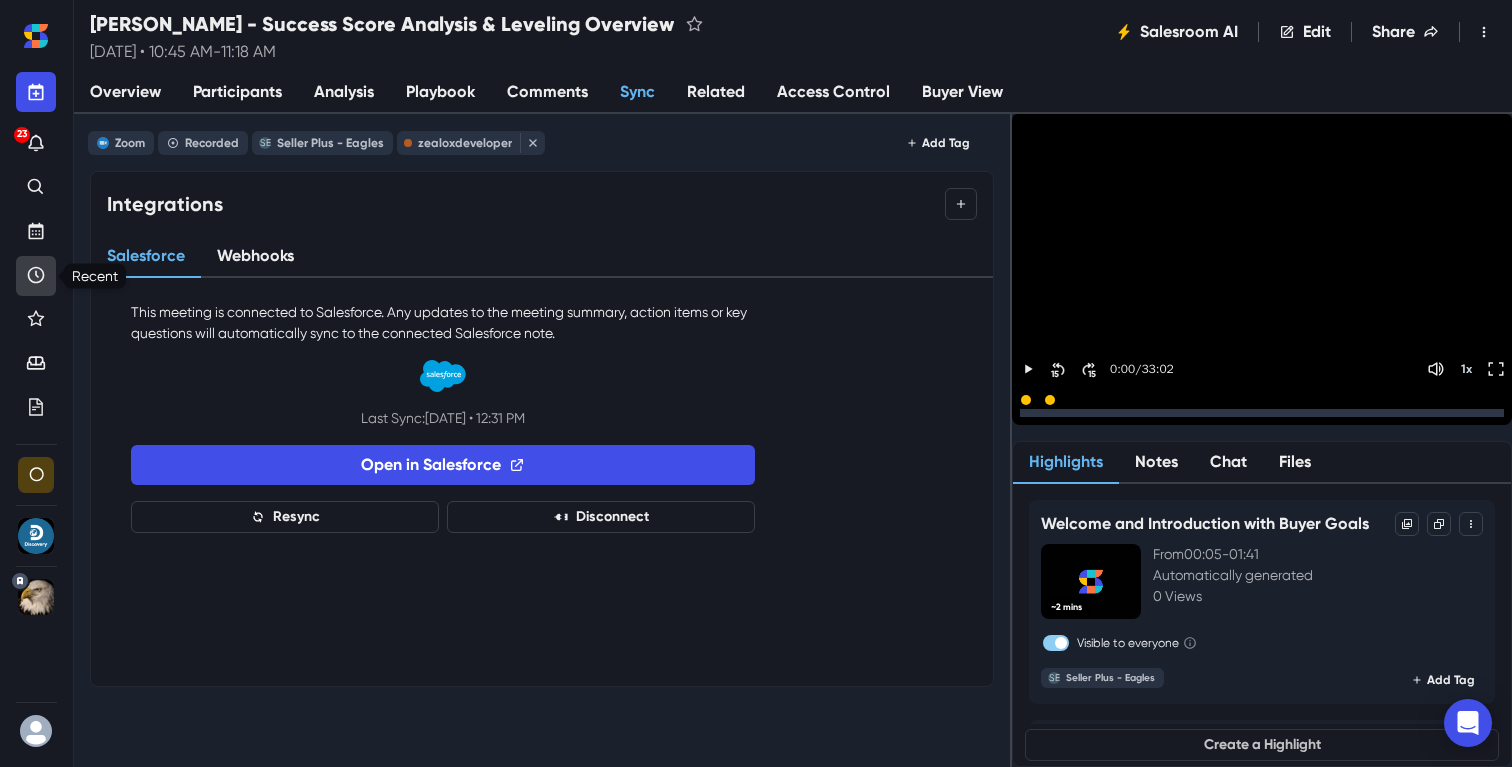click 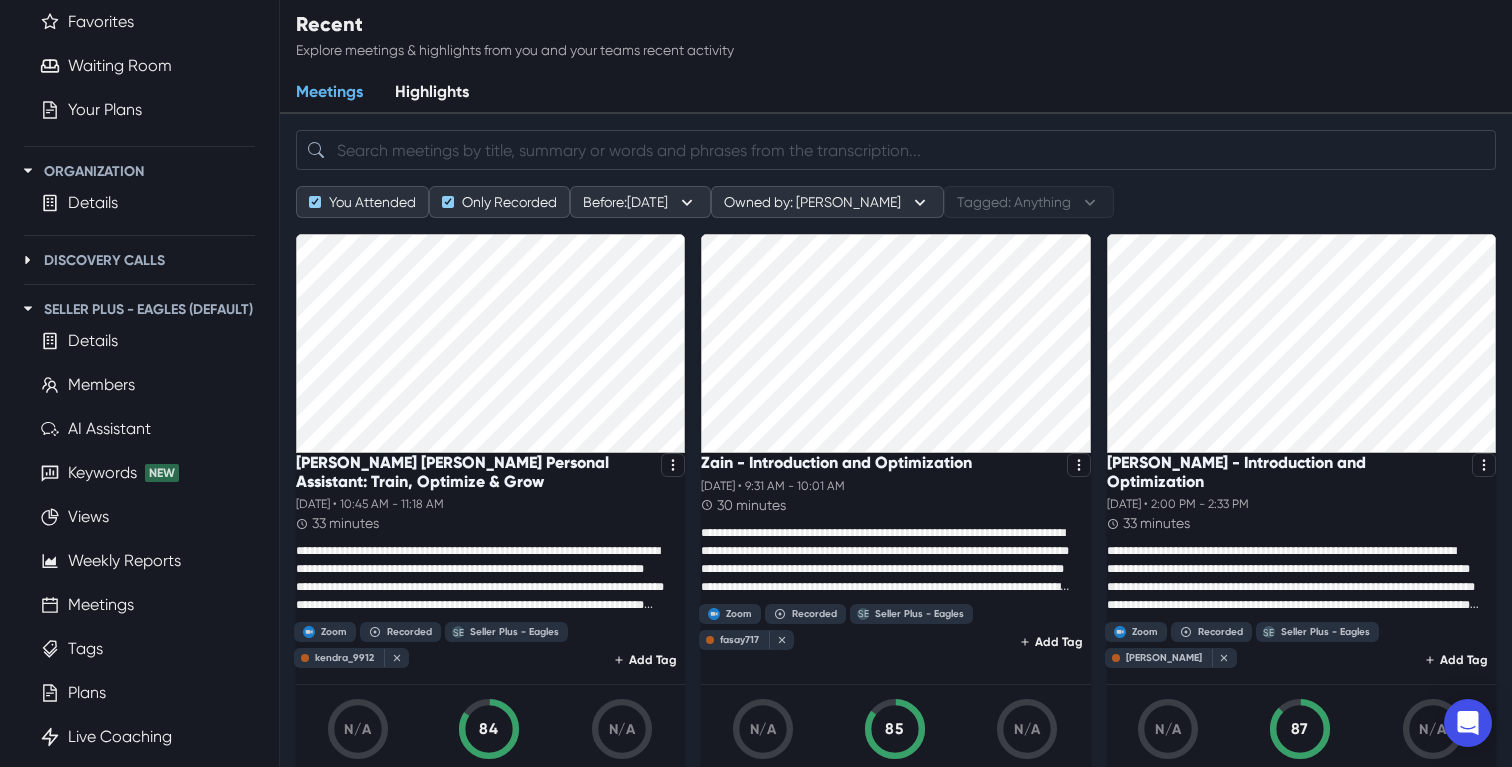 scroll, scrollTop: 443, scrollLeft: 0, axis: vertical 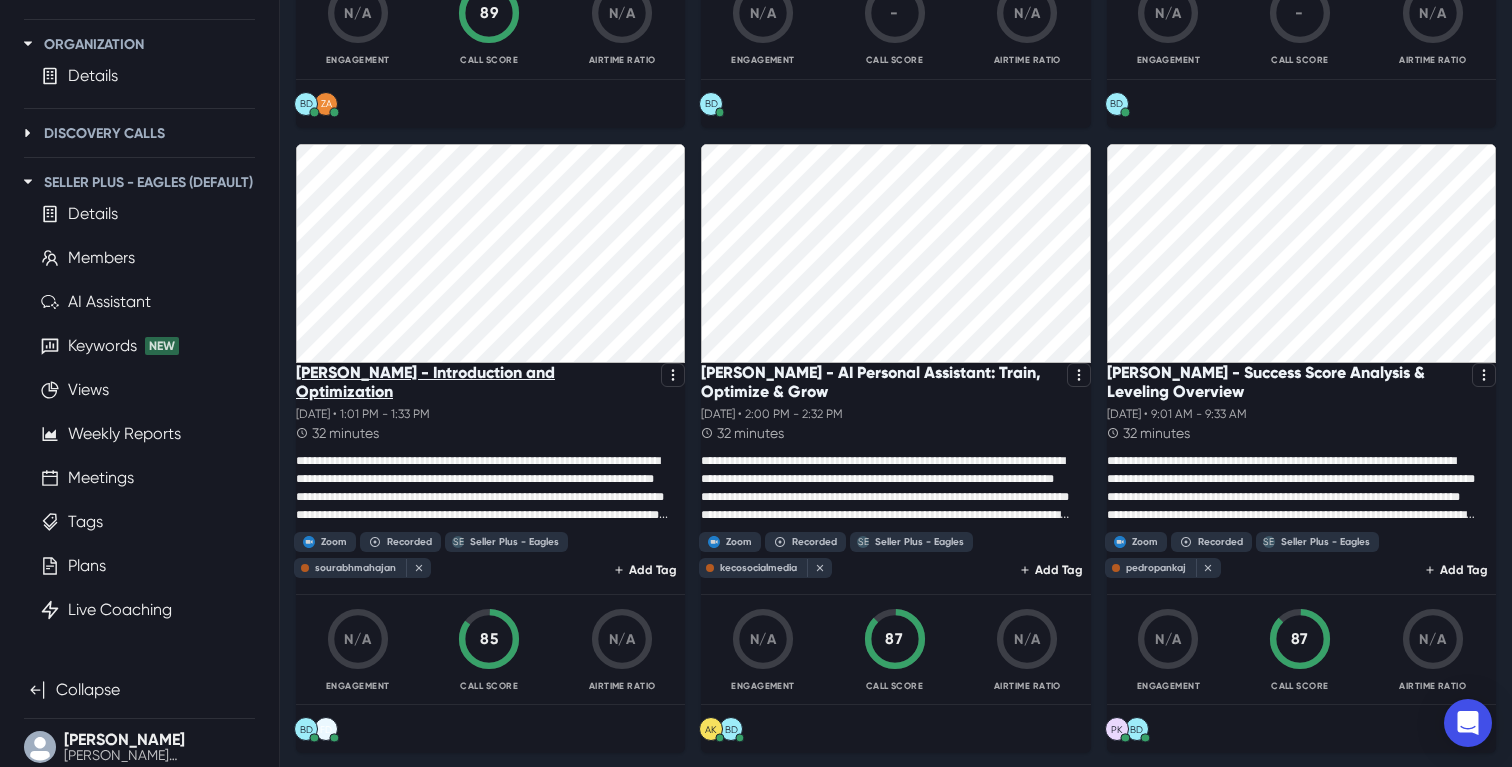 click on "[PERSON_NAME] - Introduction and Optimization" at bounding box center [474, 382] 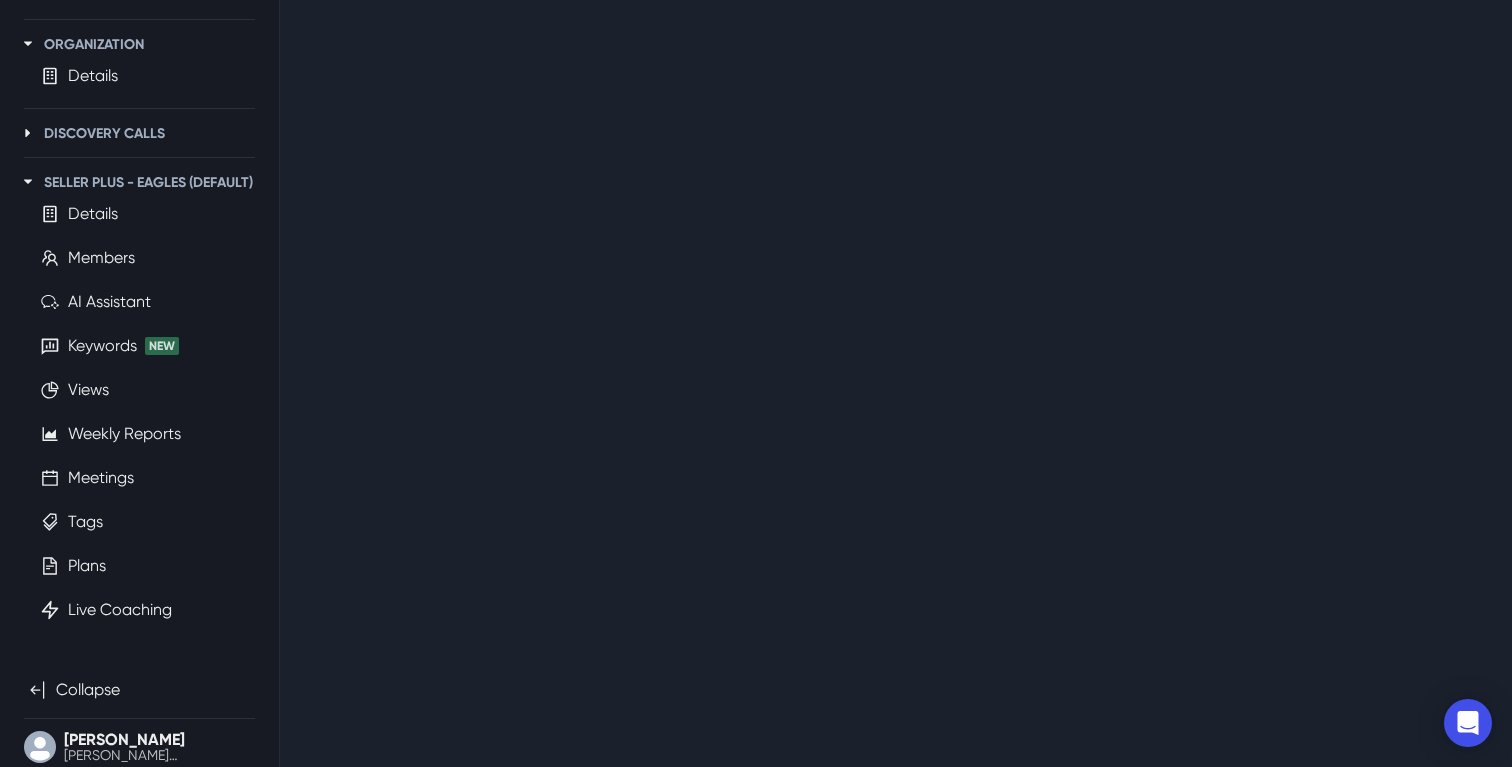 scroll, scrollTop: 0, scrollLeft: 0, axis: both 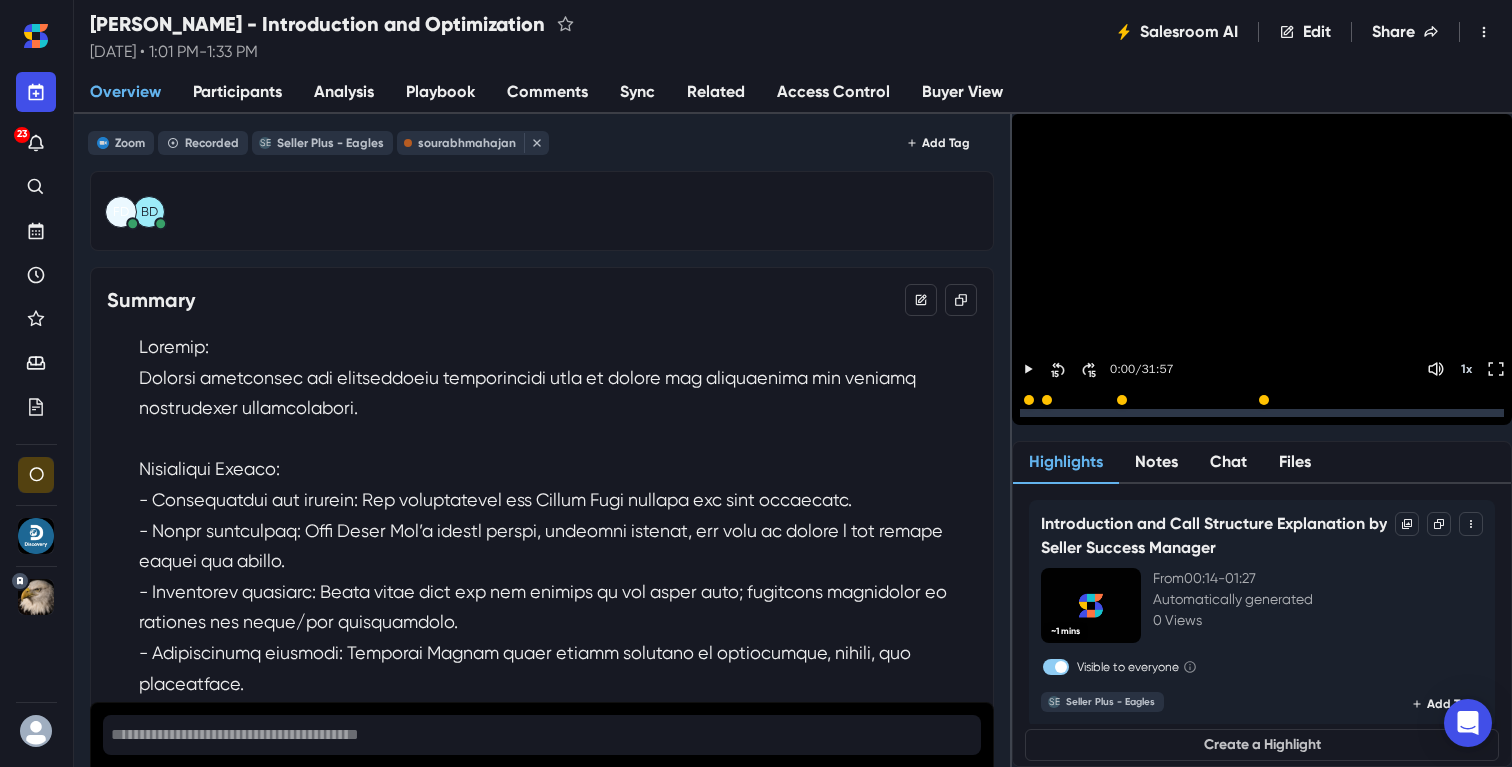click on "Sync" at bounding box center (637, 93) 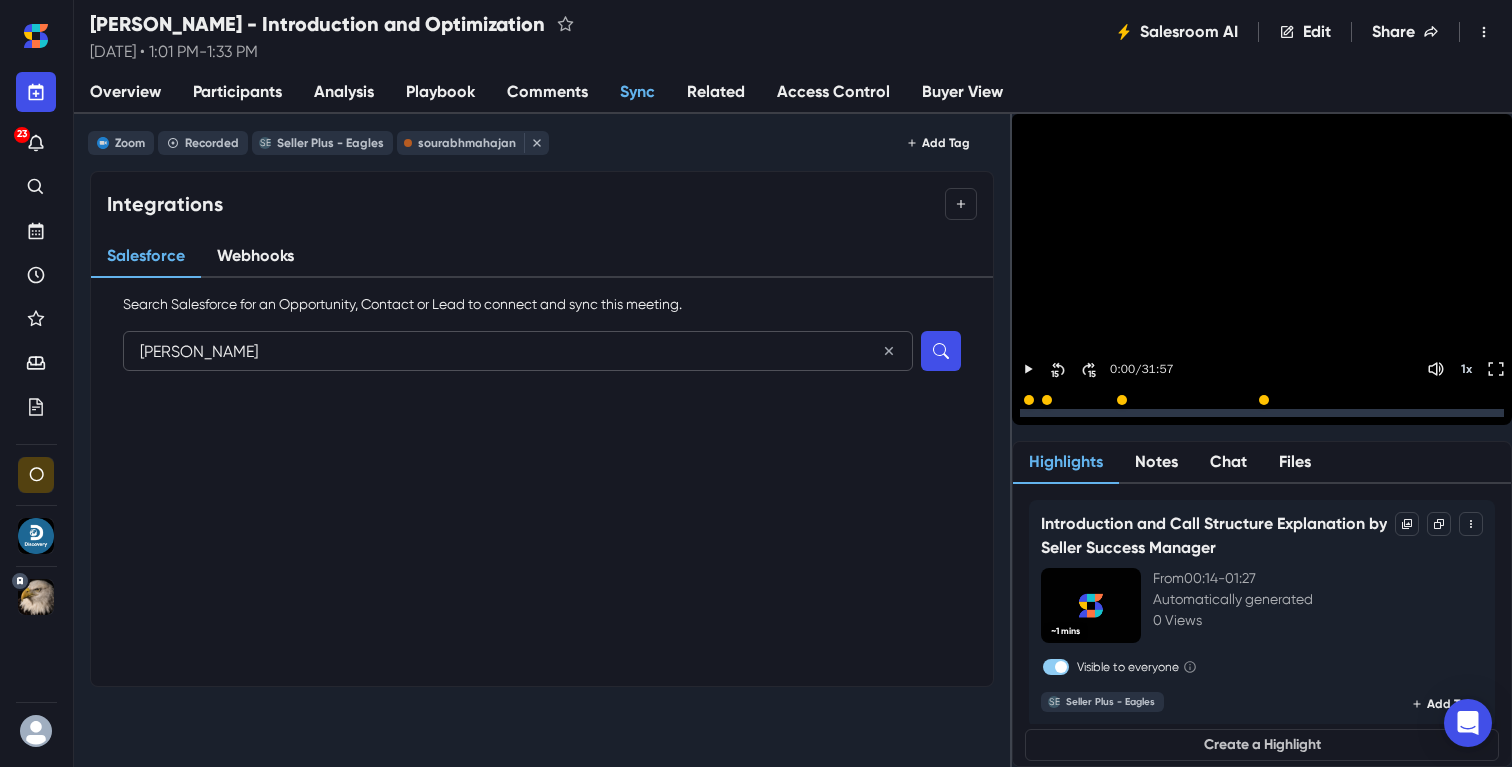 type on "[PERSON_NAME]" 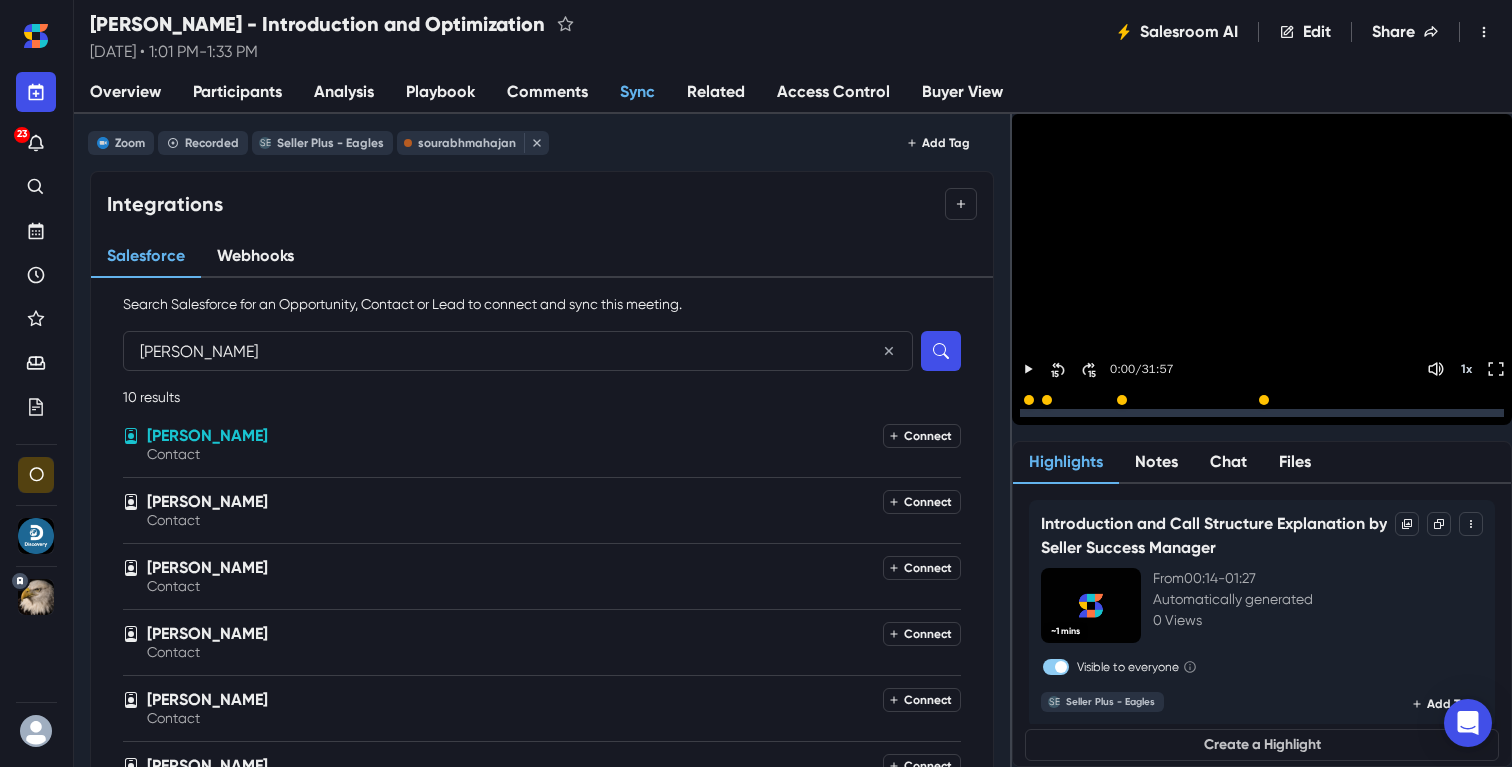 click on "[PERSON_NAME]" at bounding box center (513, 436) 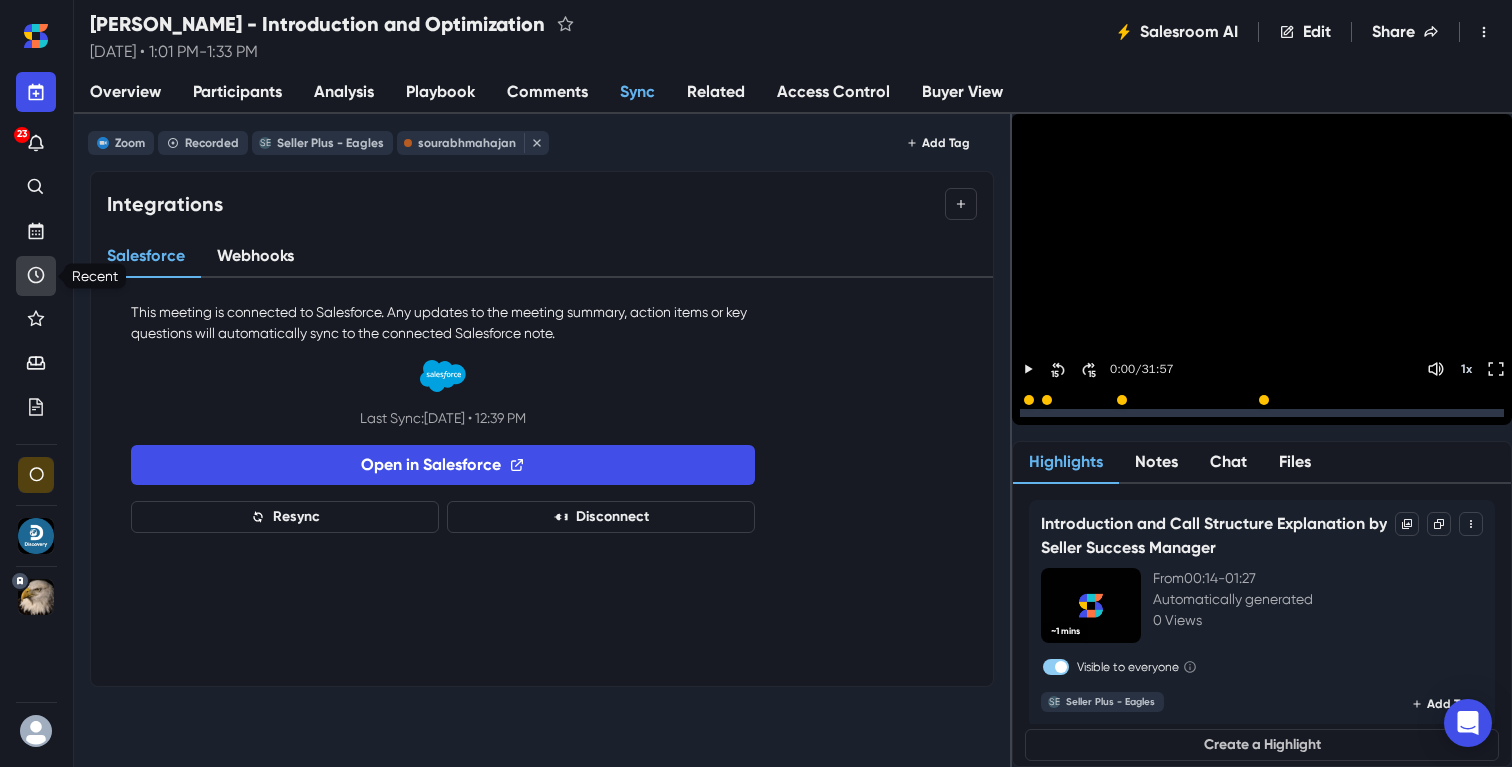 click 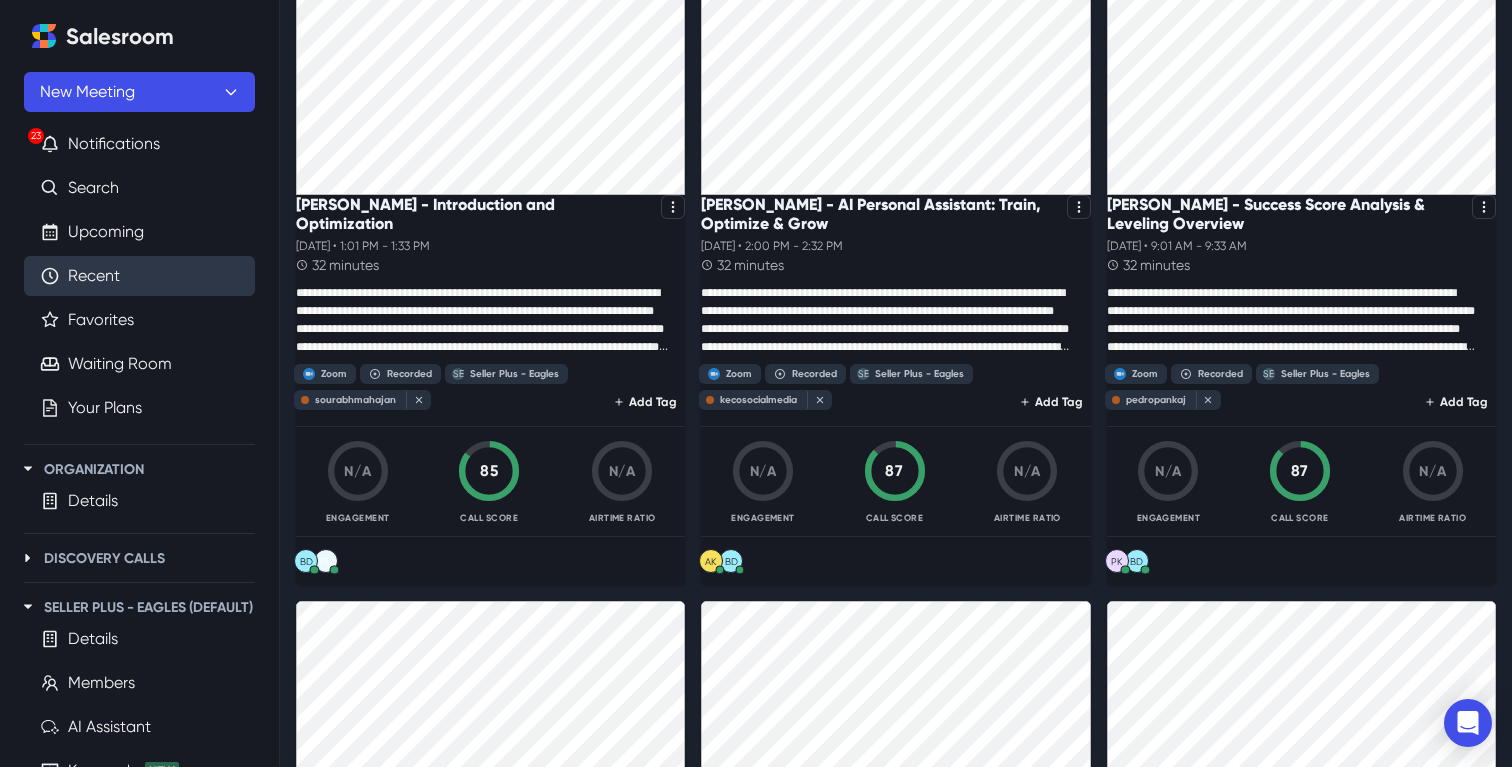 scroll, scrollTop: 2160, scrollLeft: 0, axis: vertical 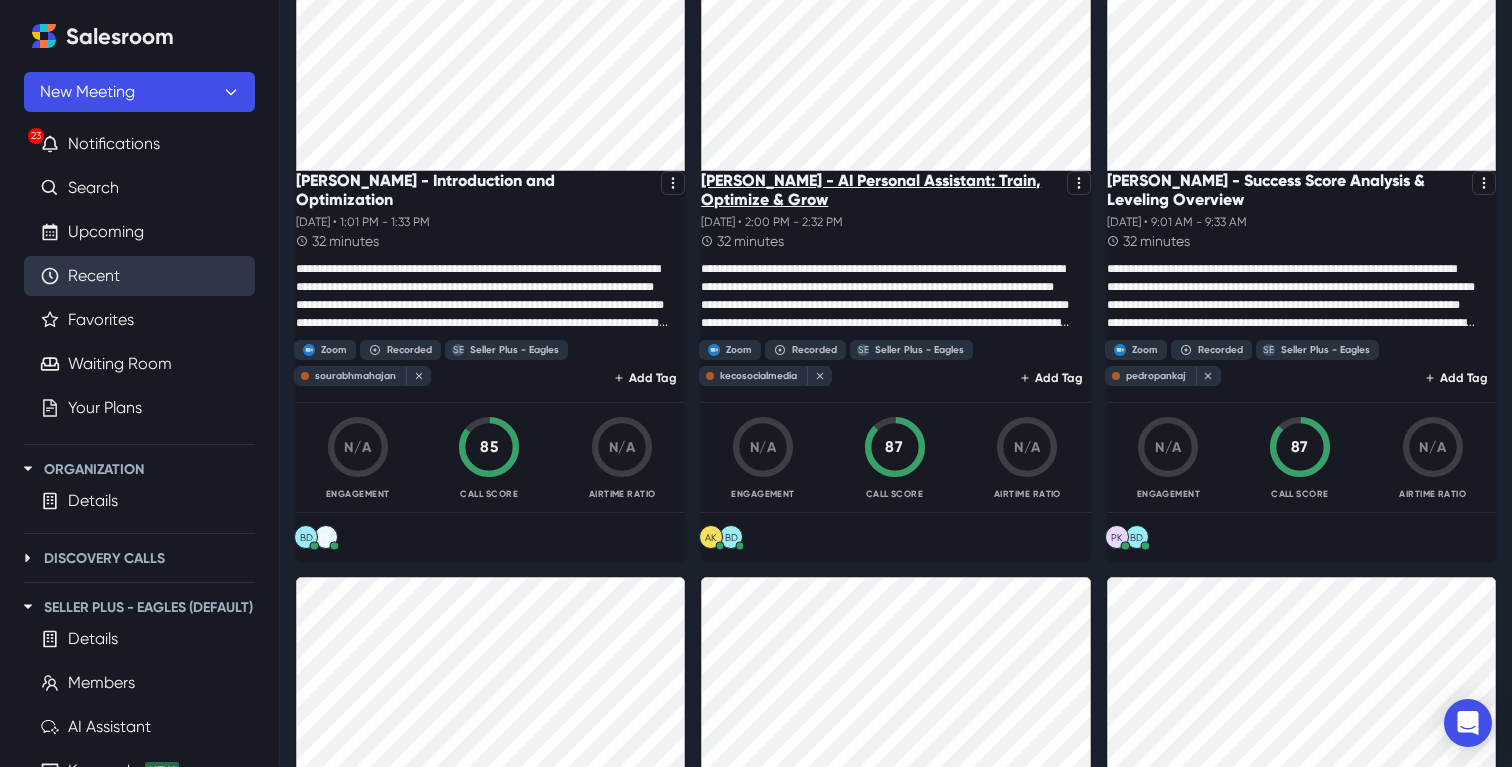 click on "[PERSON_NAME] - AI Personal Assistant: Train, Optimize & Grow" at bounding box center [879, 190] 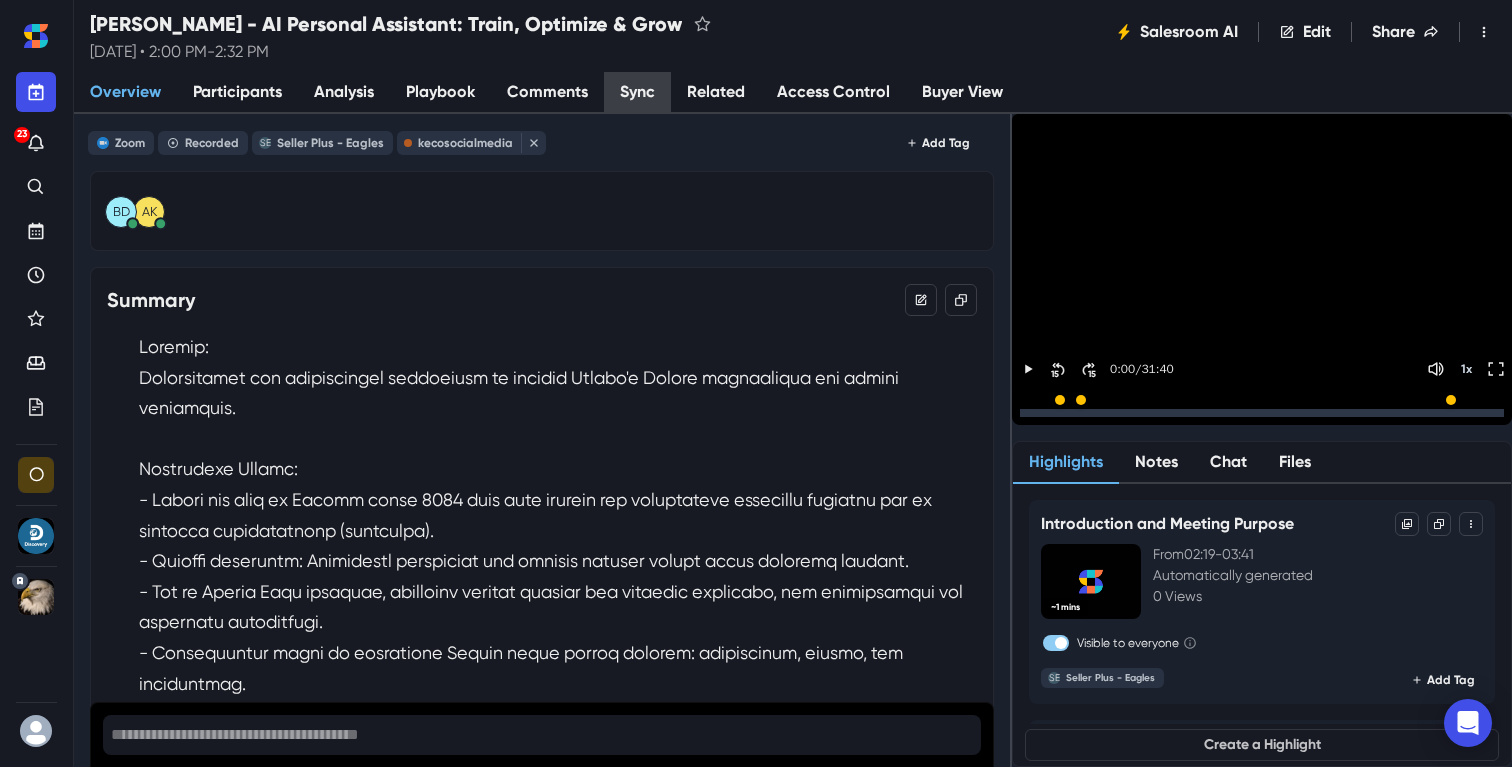 click on "Sync" at bounding box center (637, 93) 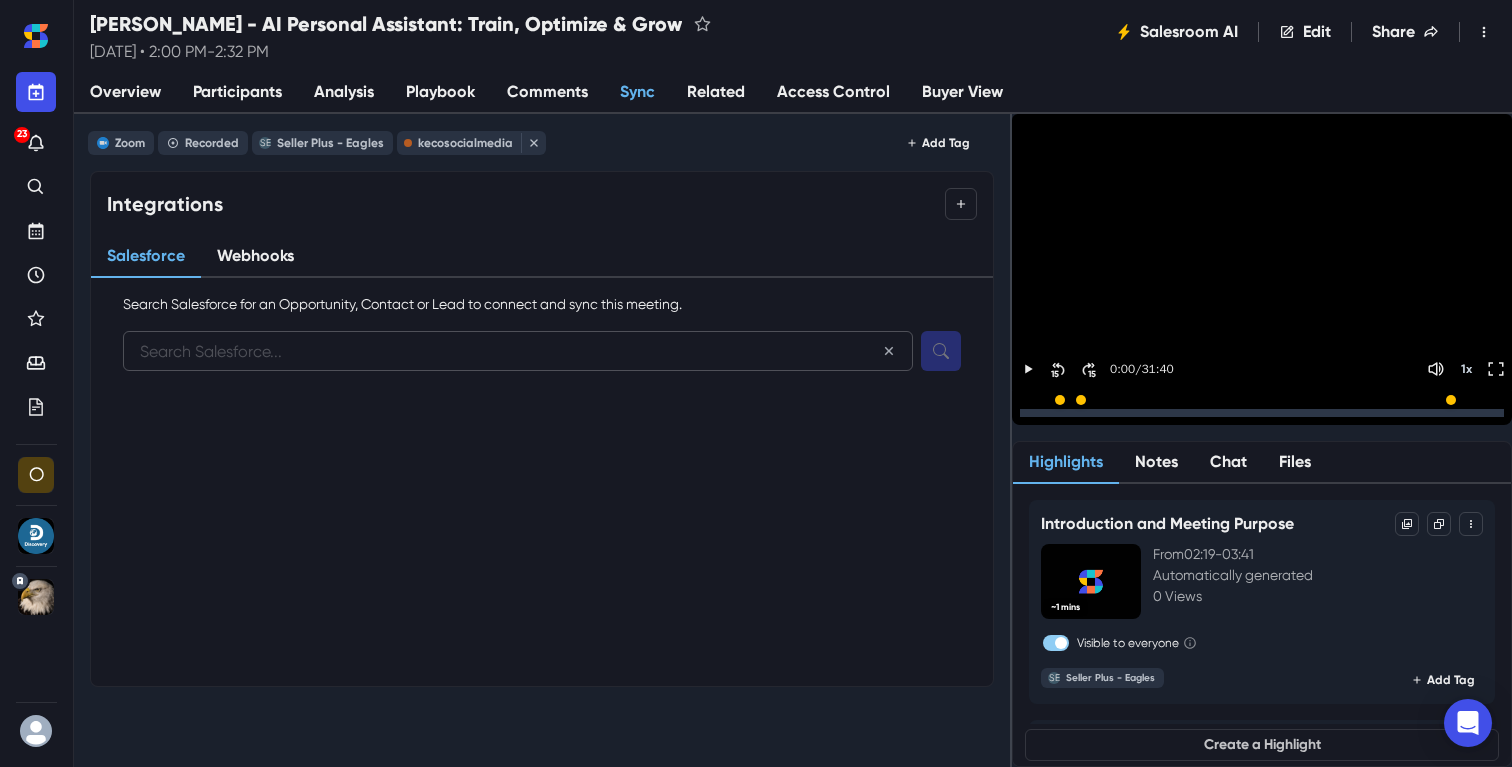 click at bounding box center (518, 351) 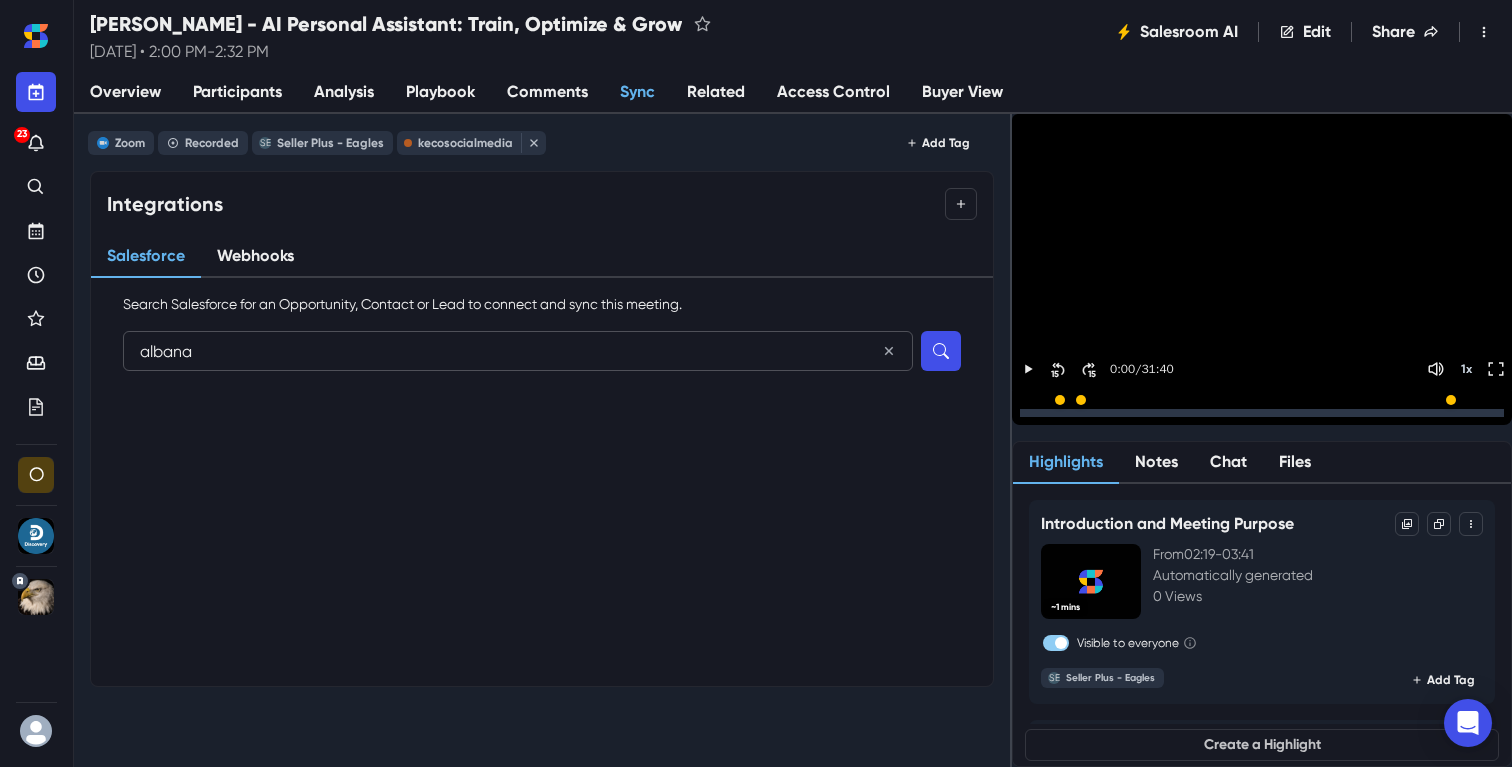 type on "albana" 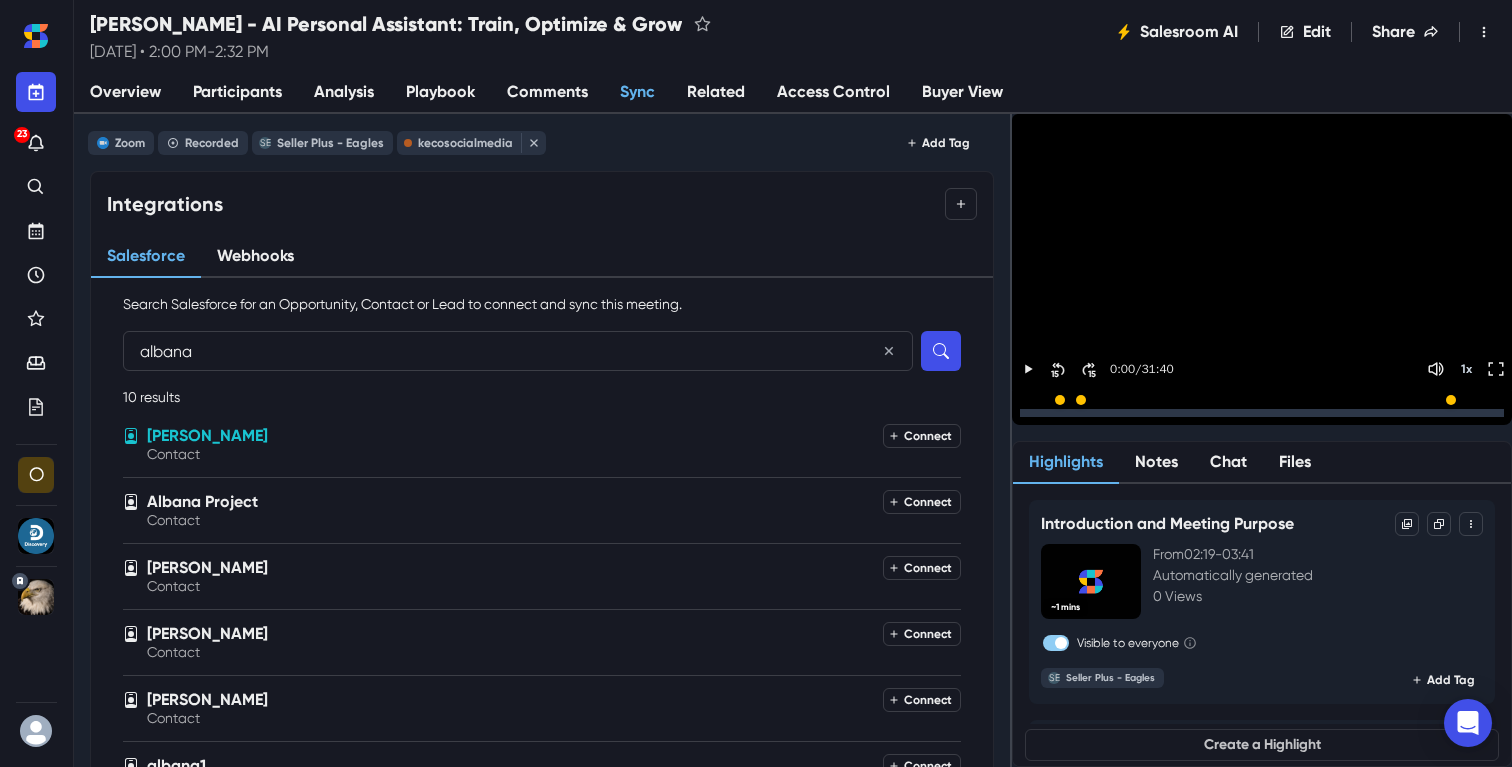 click on "Contact" at bounding box center [513, 454] 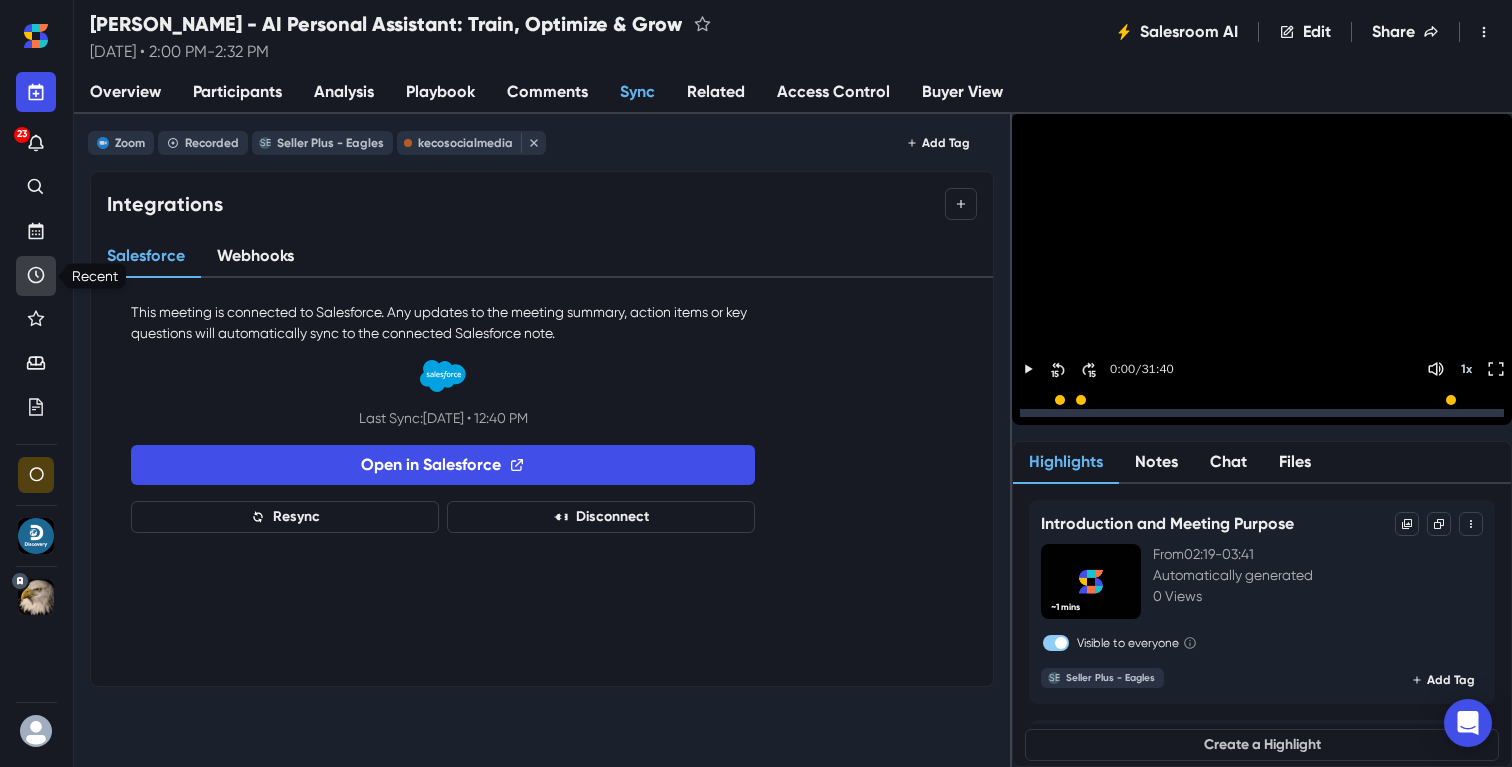 click 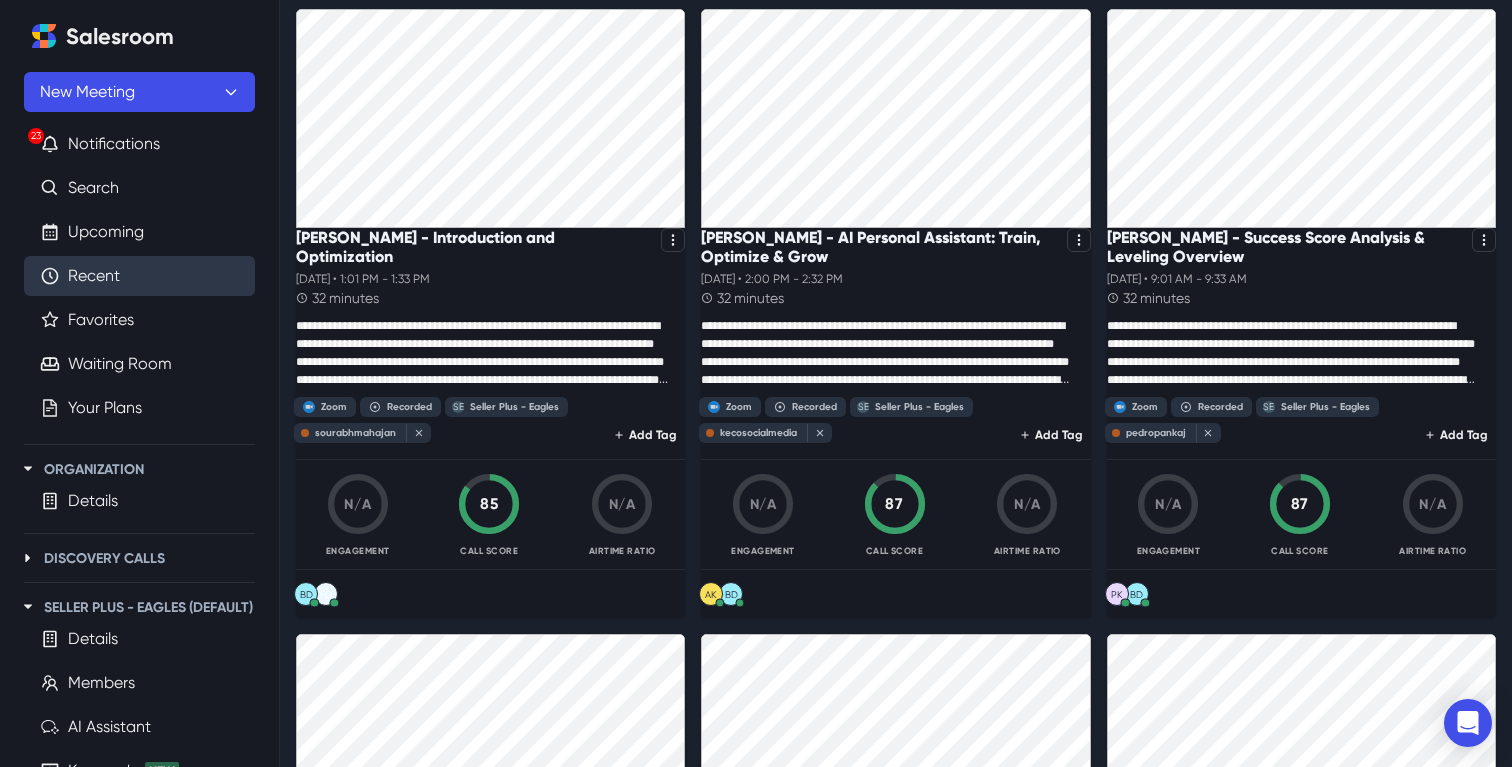 scroll, scrollTop: 2095, scrollLeft: 0, axis: vertical 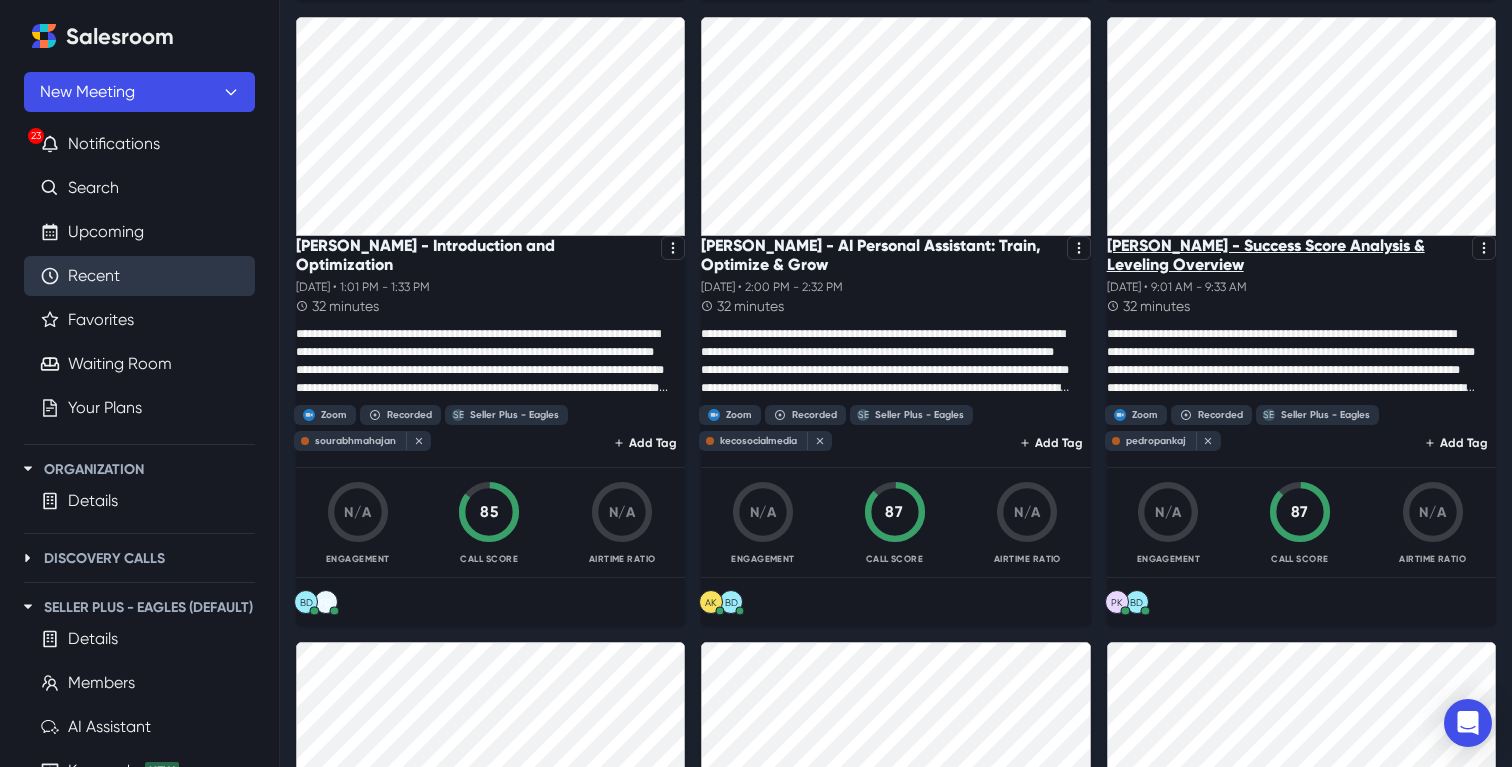click on "[PERSON_NAME] - Success Score Analysis  & Leveling Overview" at bounding box center [1285, 255] 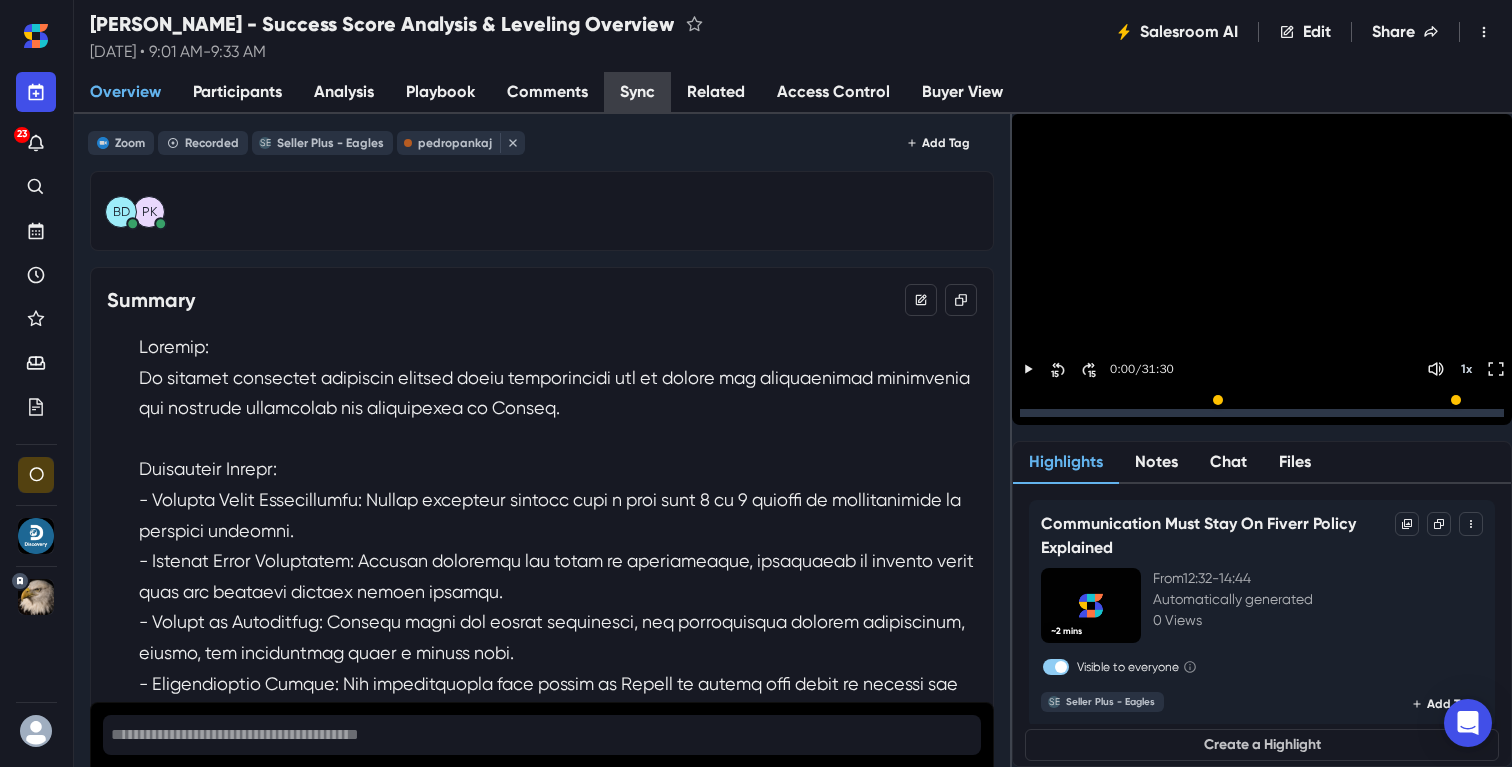 click on "Sync" at bounding box center (637, 93) 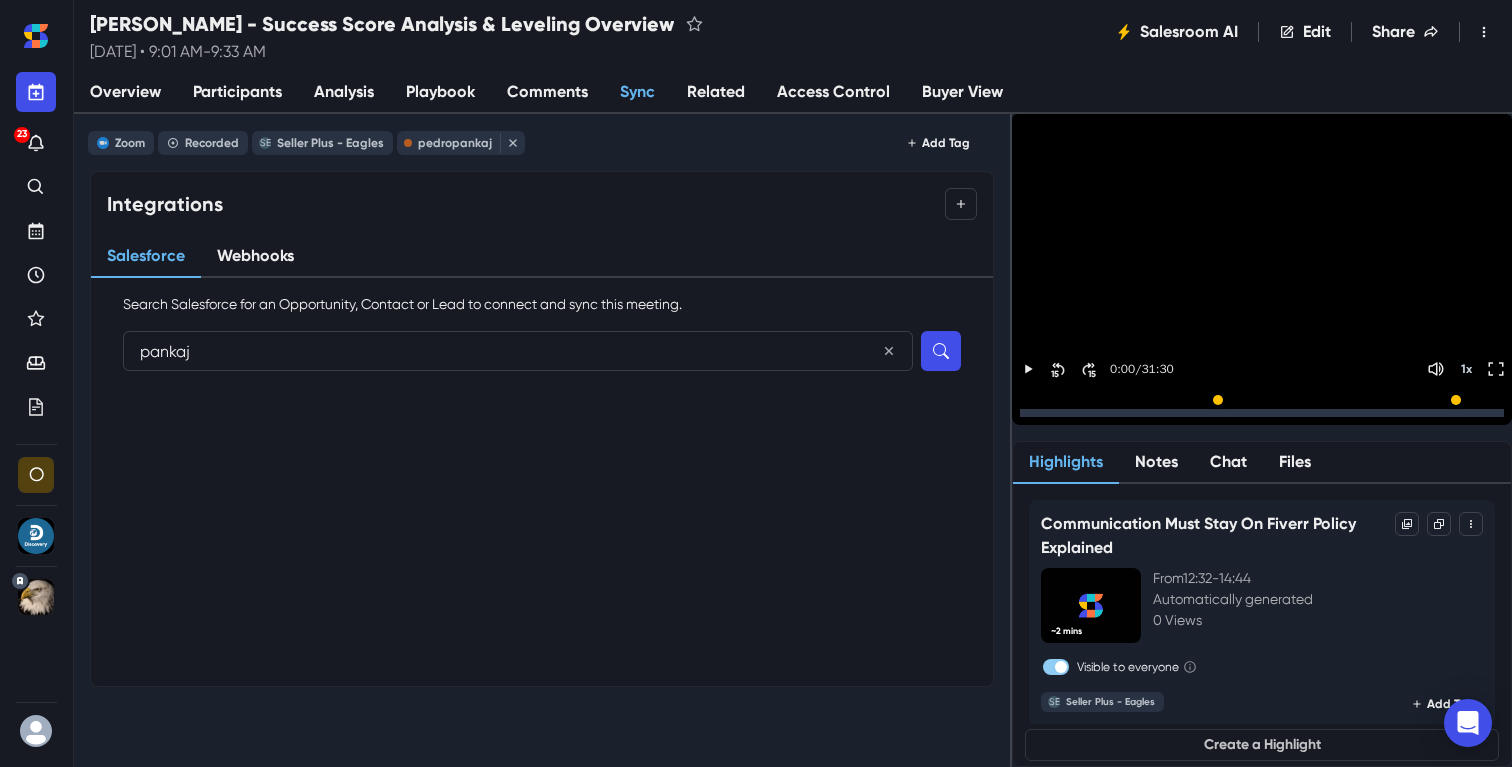 type on "pankaj" 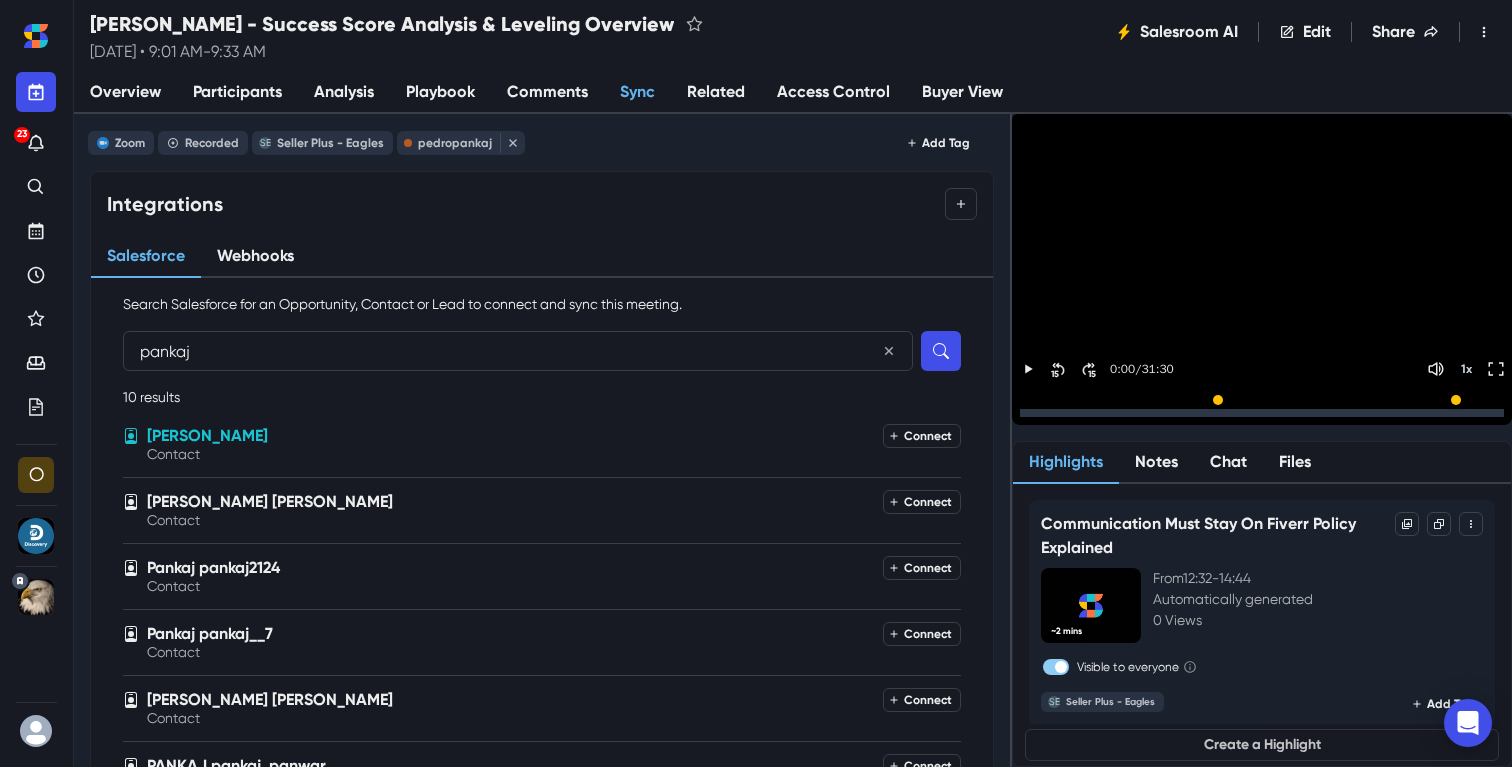 click on "[PERSON_NAME]" at bounding box center [513, 436] 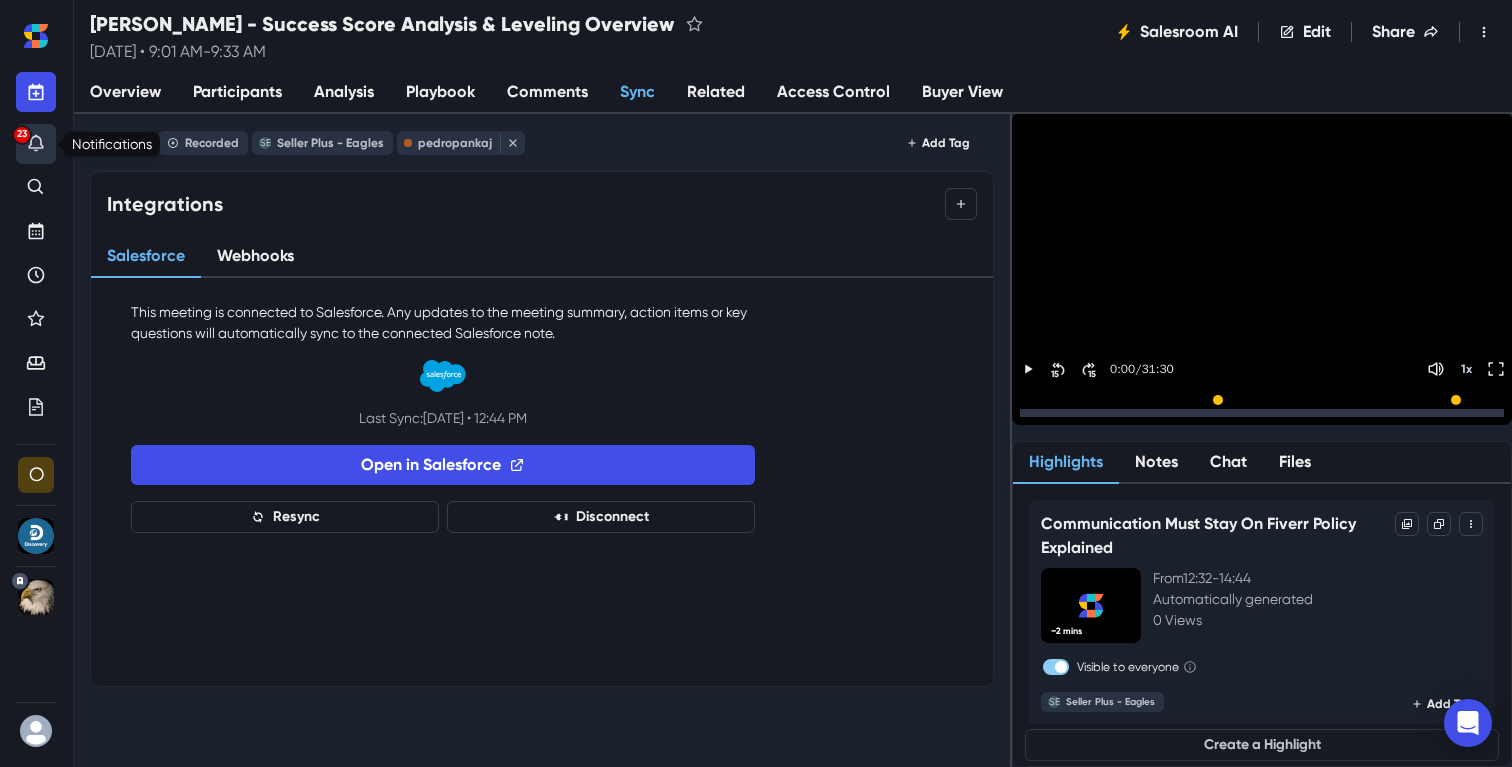 click 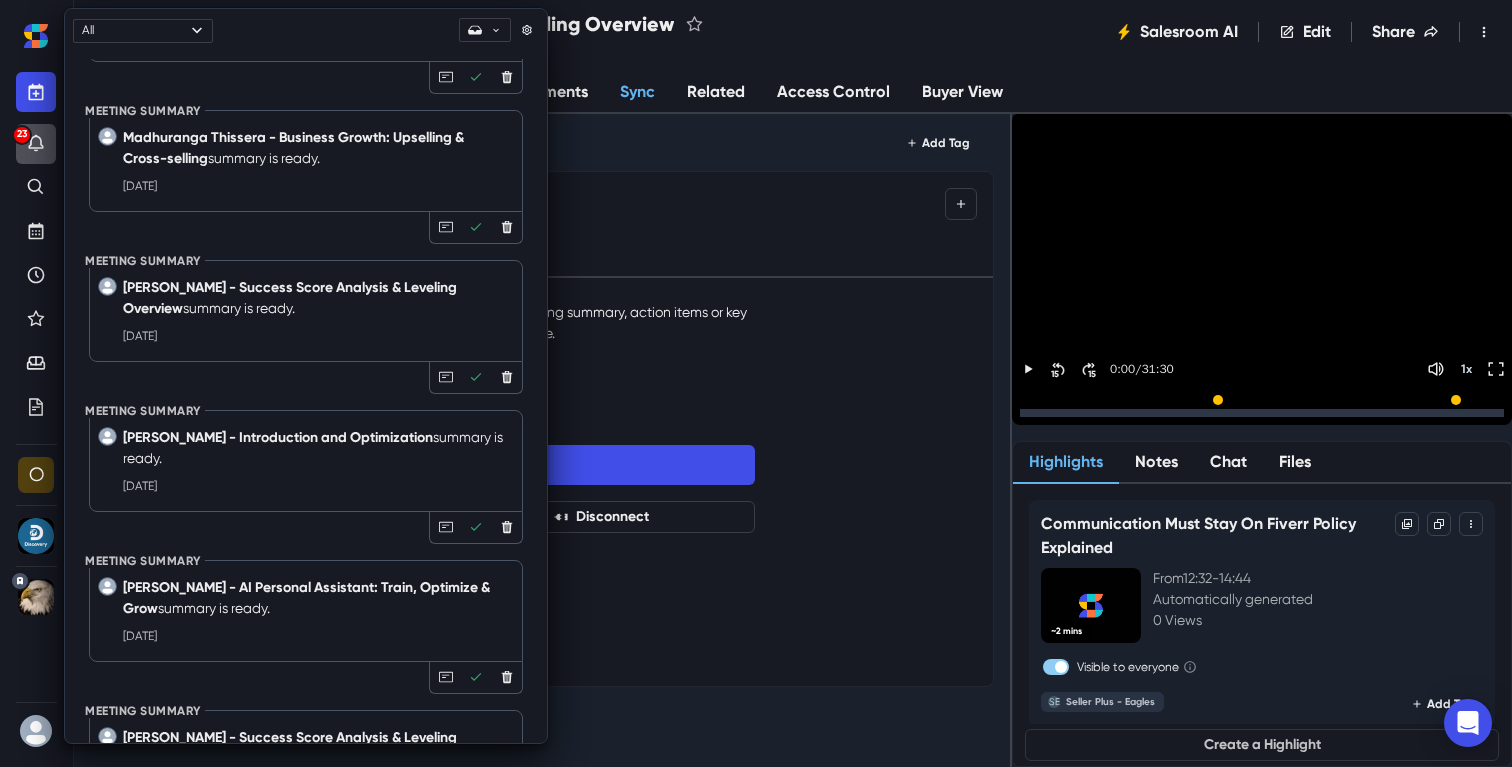 scroll, scrollTop: 0, scrollLeft: 0, axis: both 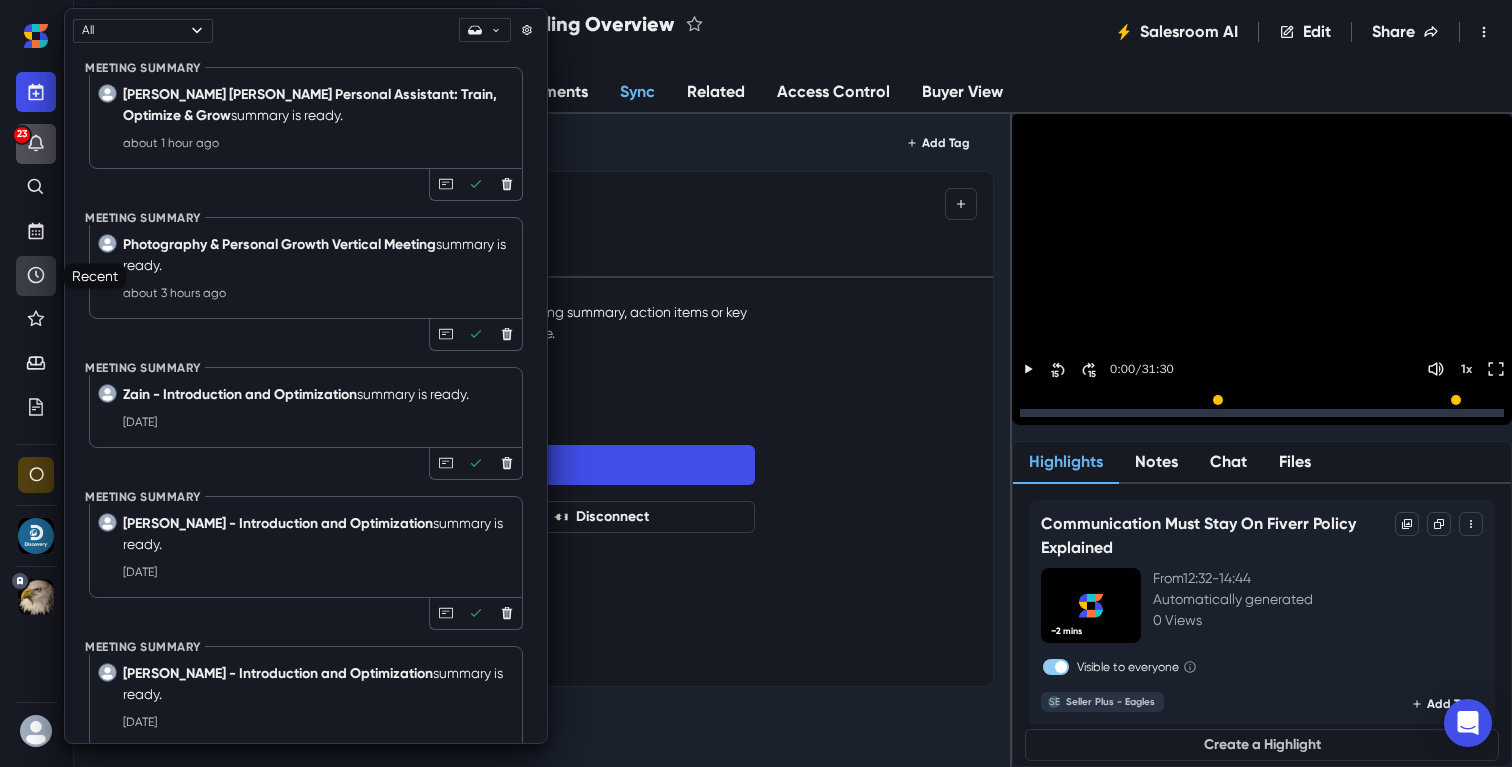 click 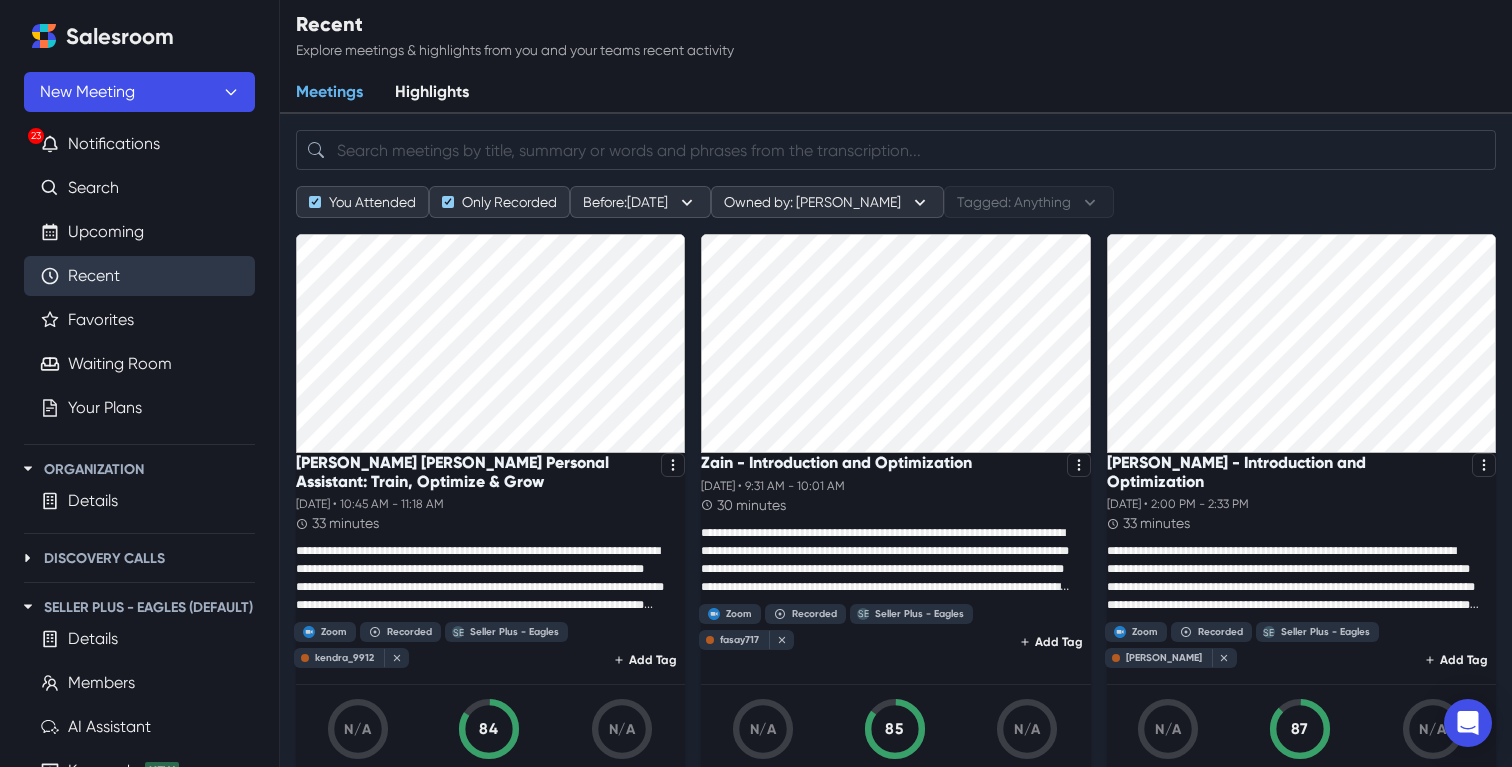 click on "Salesroom" at bounding box center [120, 37] 